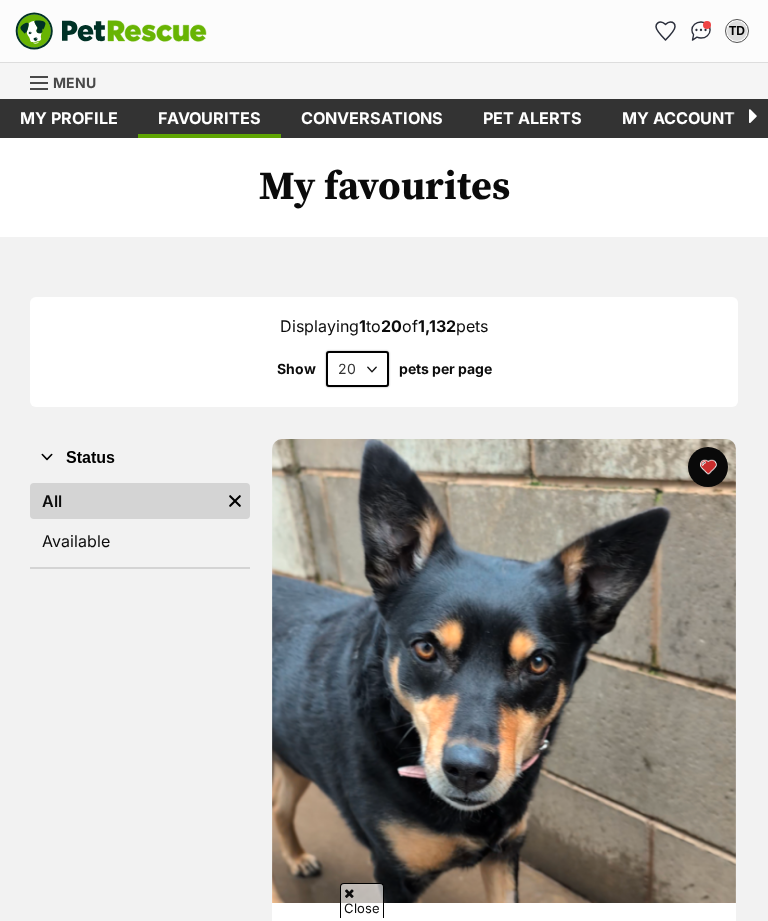 scroll, scrollTop: 261, scrollLeft: 0, axis: vertical 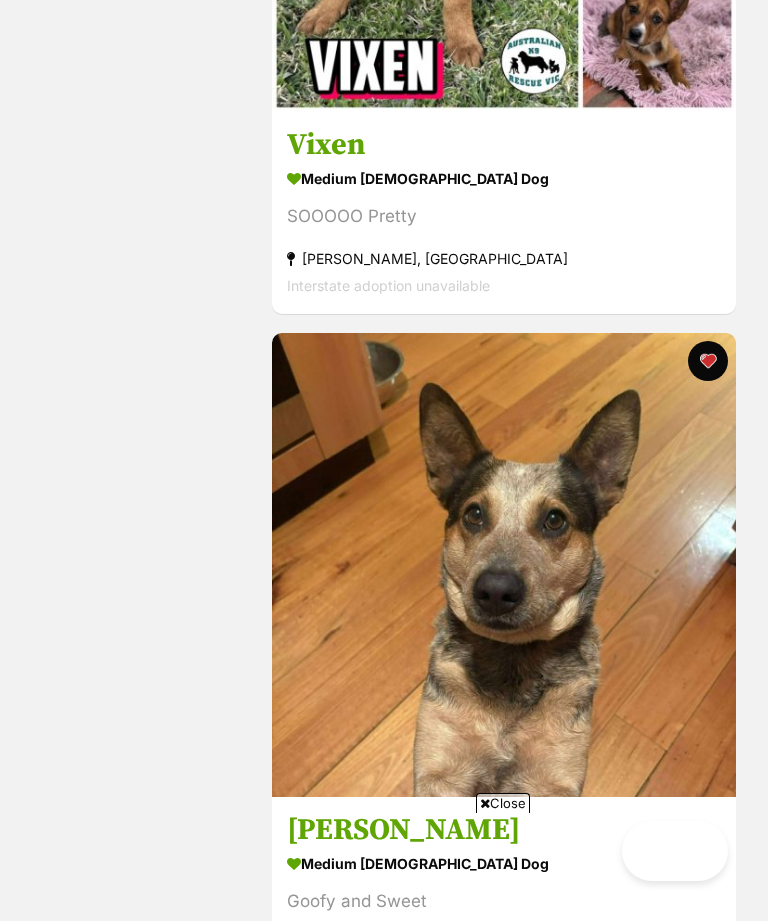 click on "Close" at bounding box center [503, 803] 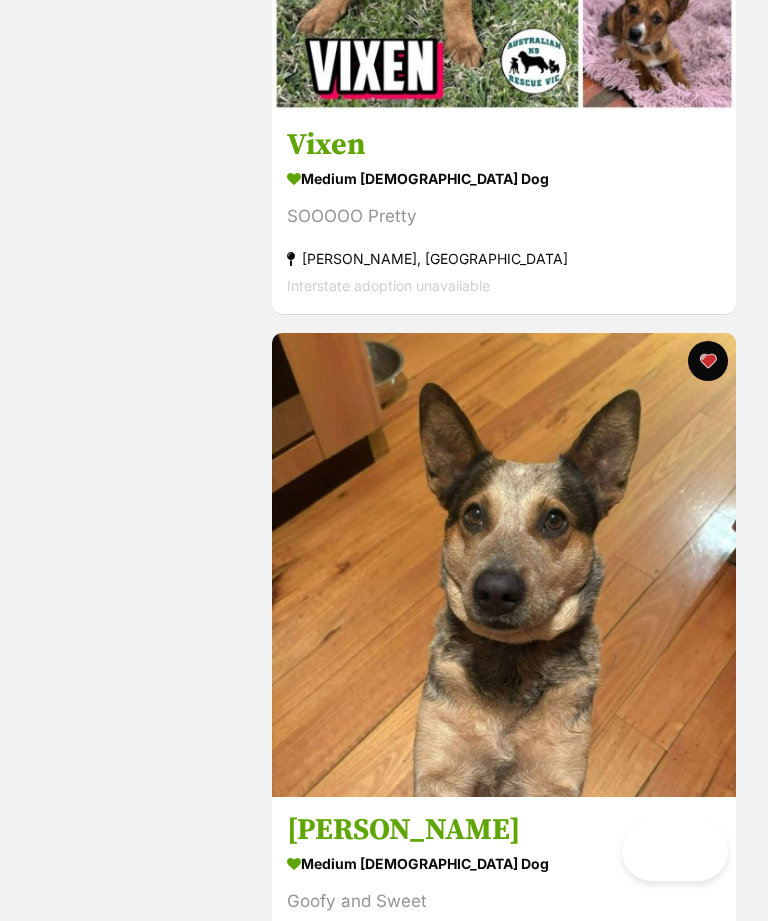 scroll, scrollTop: 1596, scrollLeft: 0, axis: vertical 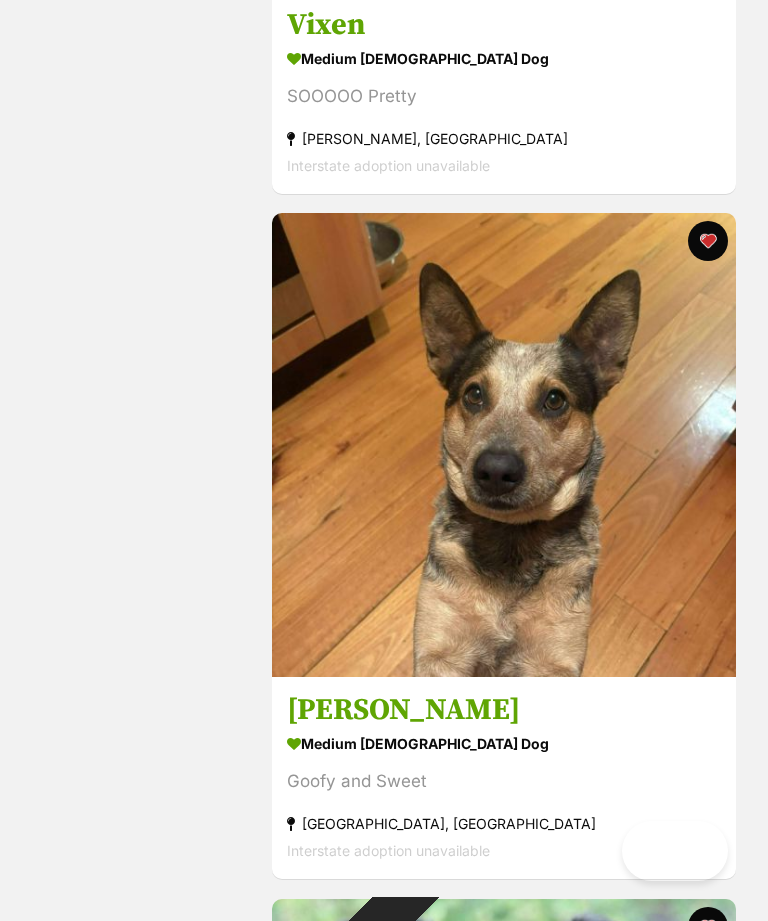 click on "[PERSON_NAME]
medium [DEMOGRAPHIC_DATA] Dog
Goofy and Sweet
[GEOGRAPHIC_DATA], [GEOGRAPHIC_DATA]
Interstate adoption unavailable" at bounding box center [504, 778] 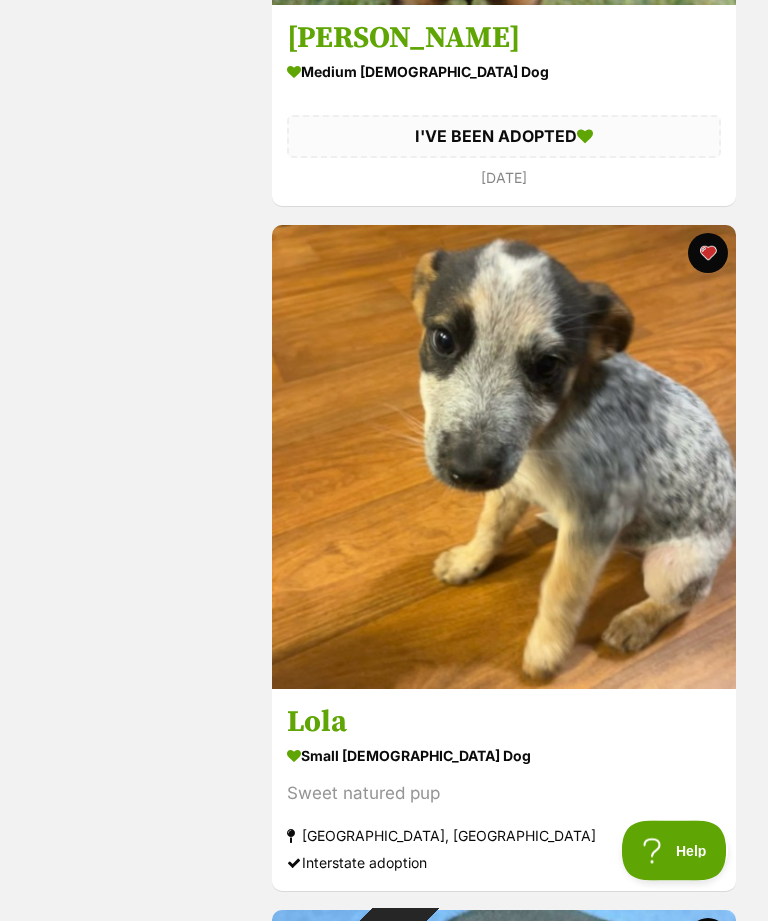 scroll, scrollTop: 5694, scrollLeft: 0, axis: vertical 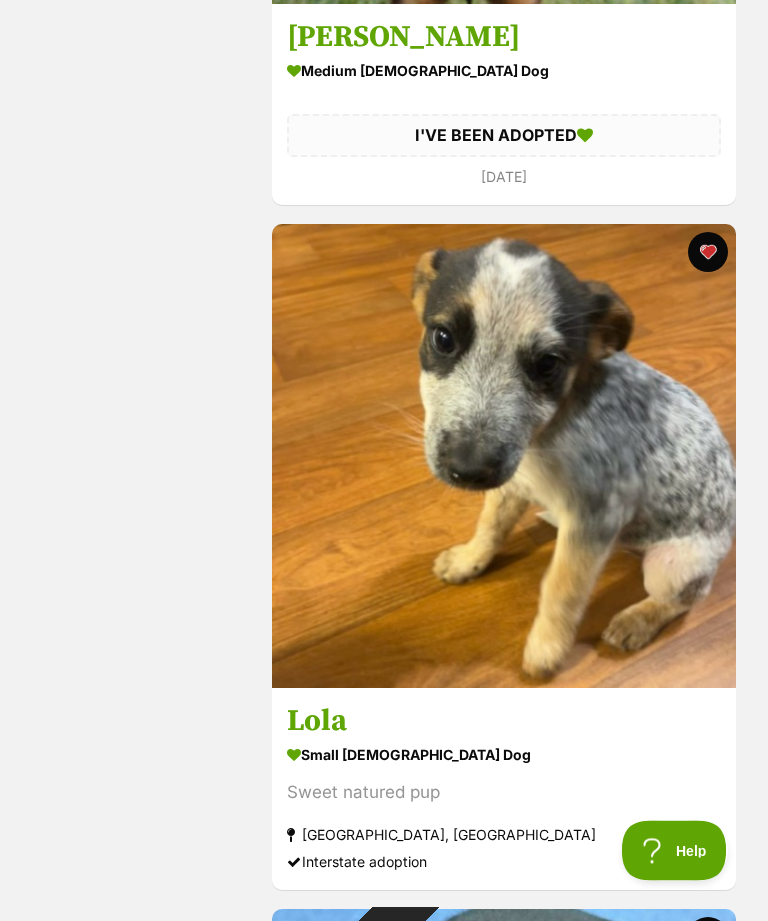 click at bounding box center (504, 457) 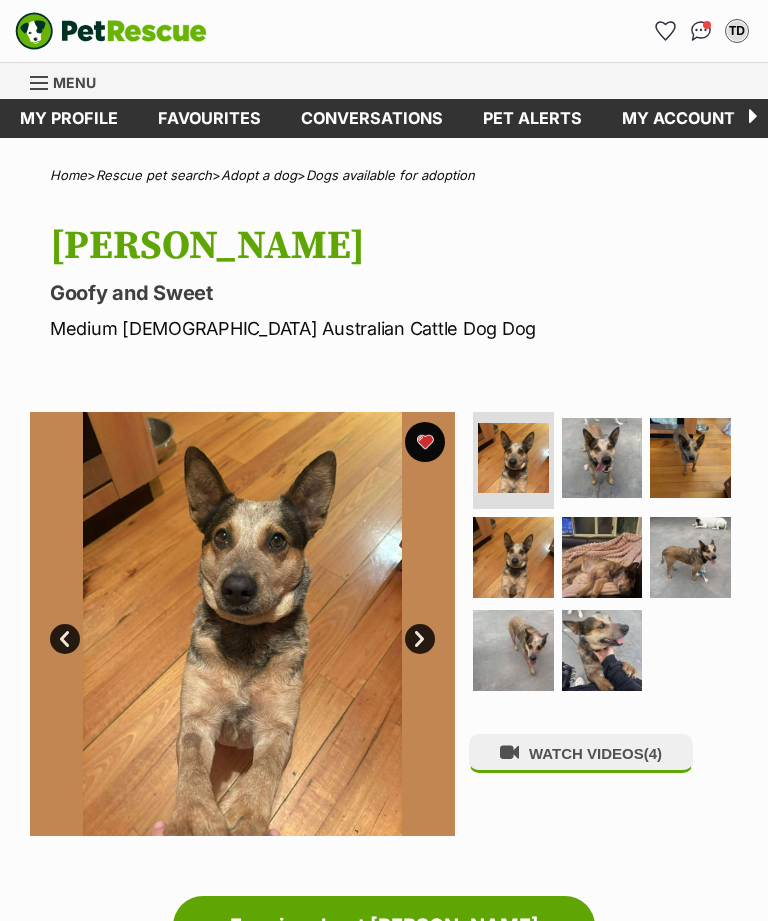scroll, scrollTop: 0, scrollLeft: 0, axis: both 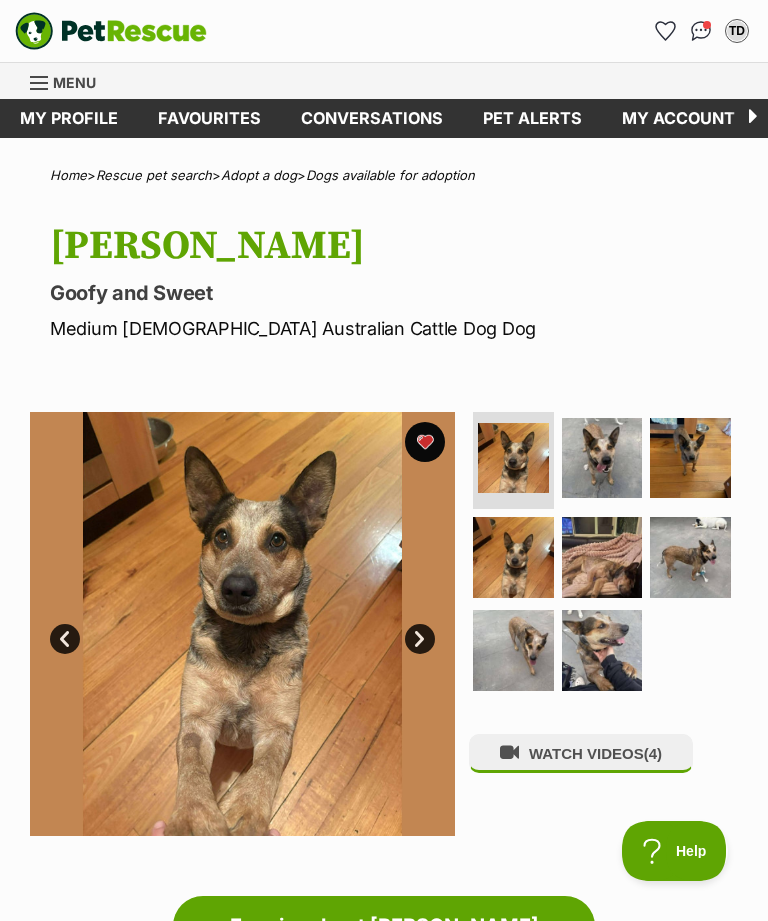 click at bounding box center [690, 458] 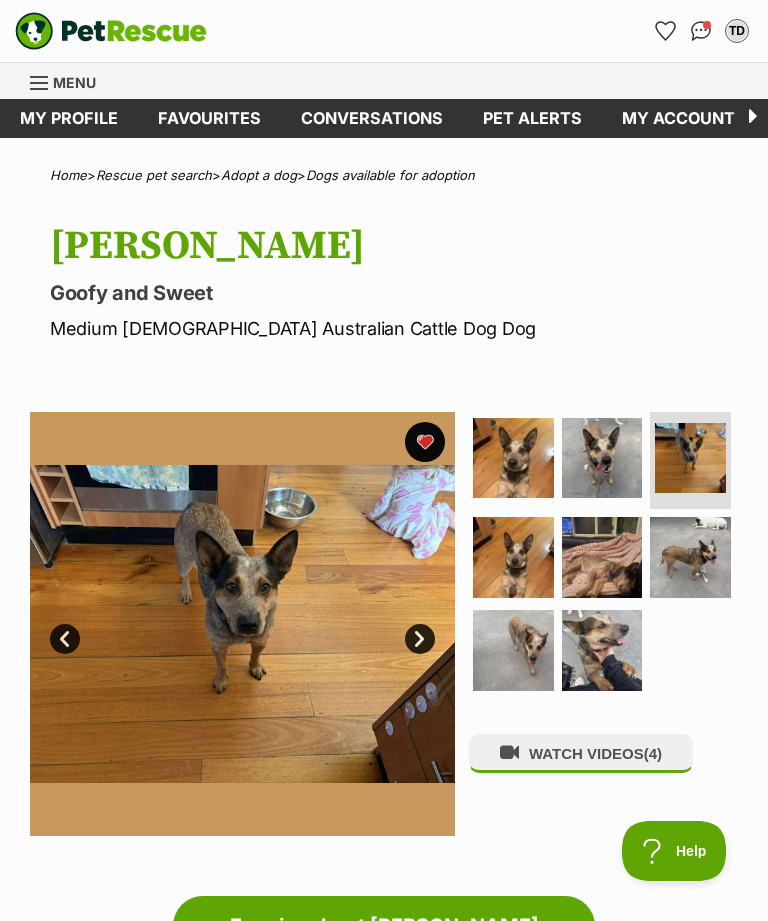click at bounding box center (690, 557) 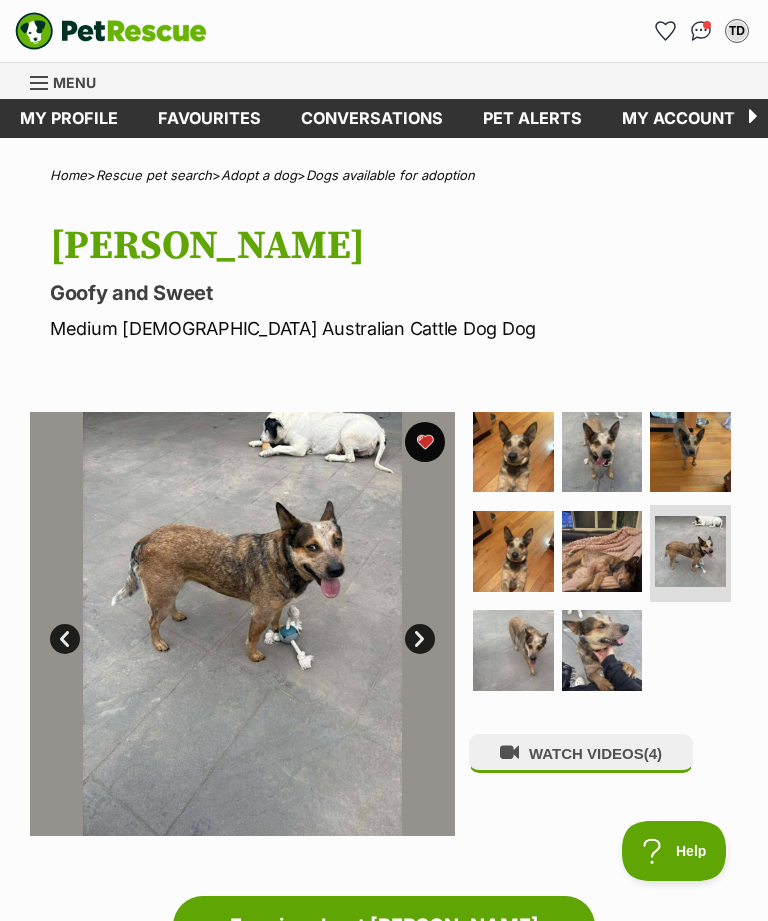 click at bounding box center (602, 551) 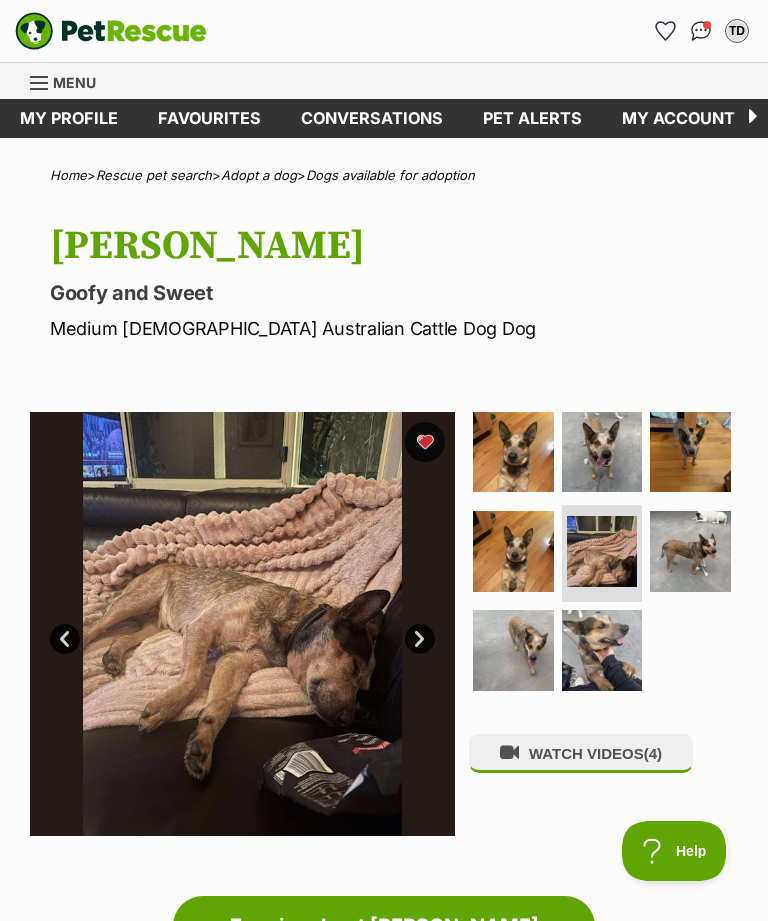 click at bounding box center [513, 551] 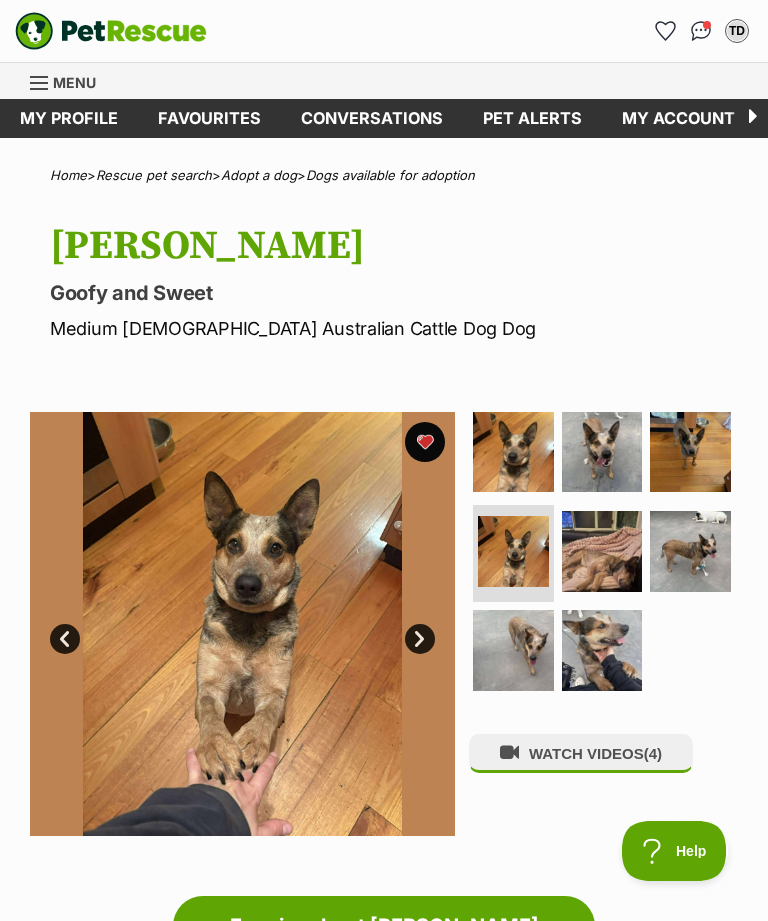 click at bounding box center (513, 650) 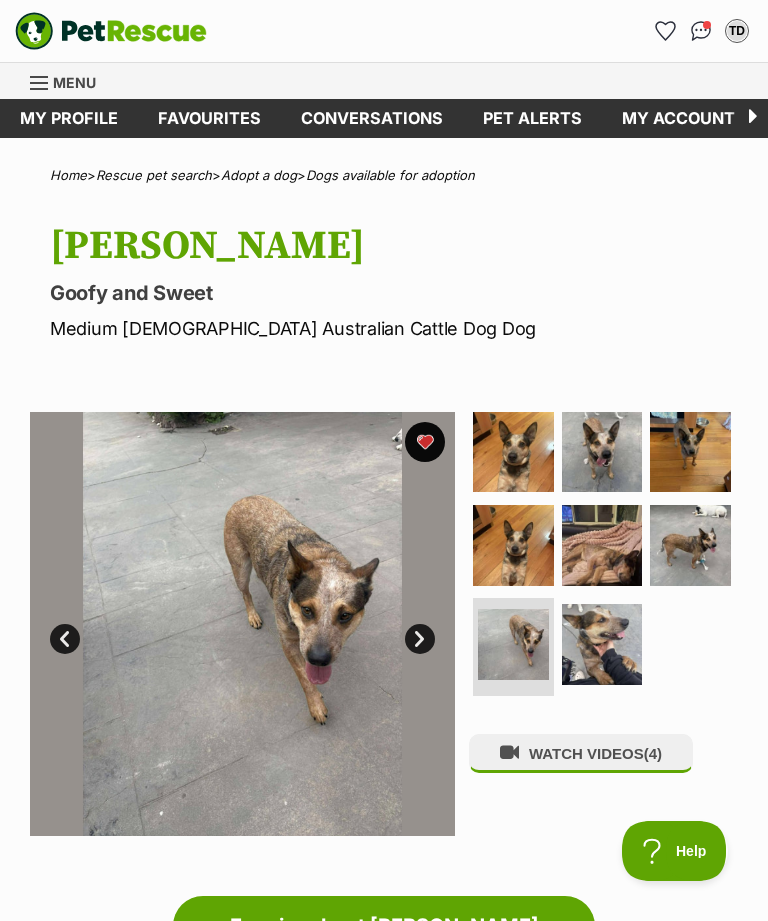 click at bounding box center (602, 644) 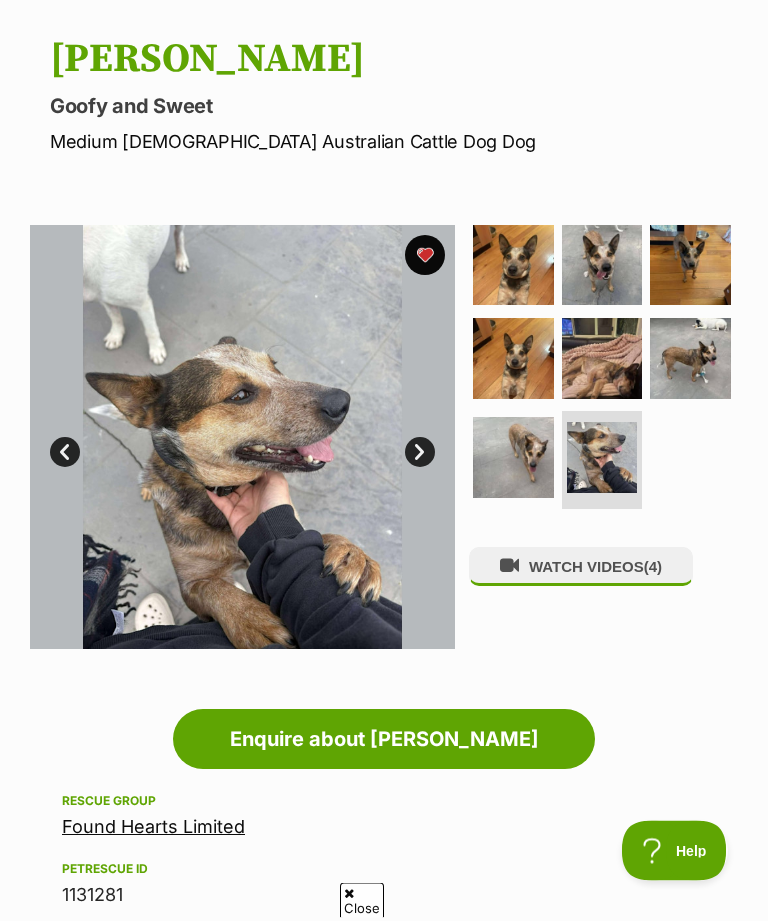 scroll, scrollTop: 180, scrollLeft: 0, axis: vertical 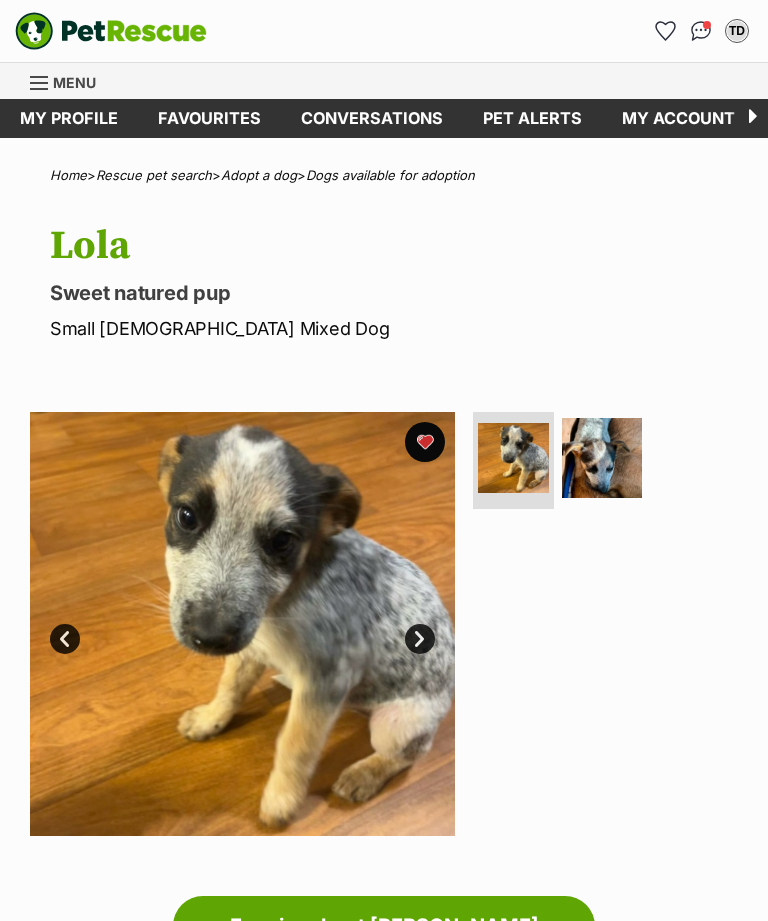 click at bounding box center [602, 458] 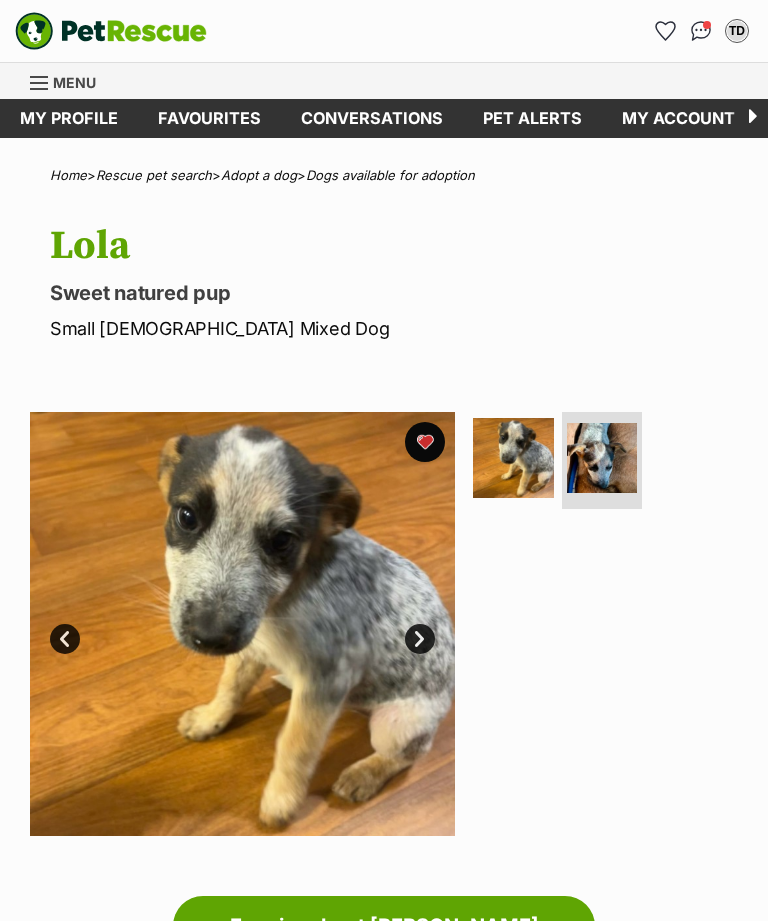 scroll, scrollTop: 0, scrollLeft: 0, axis: both 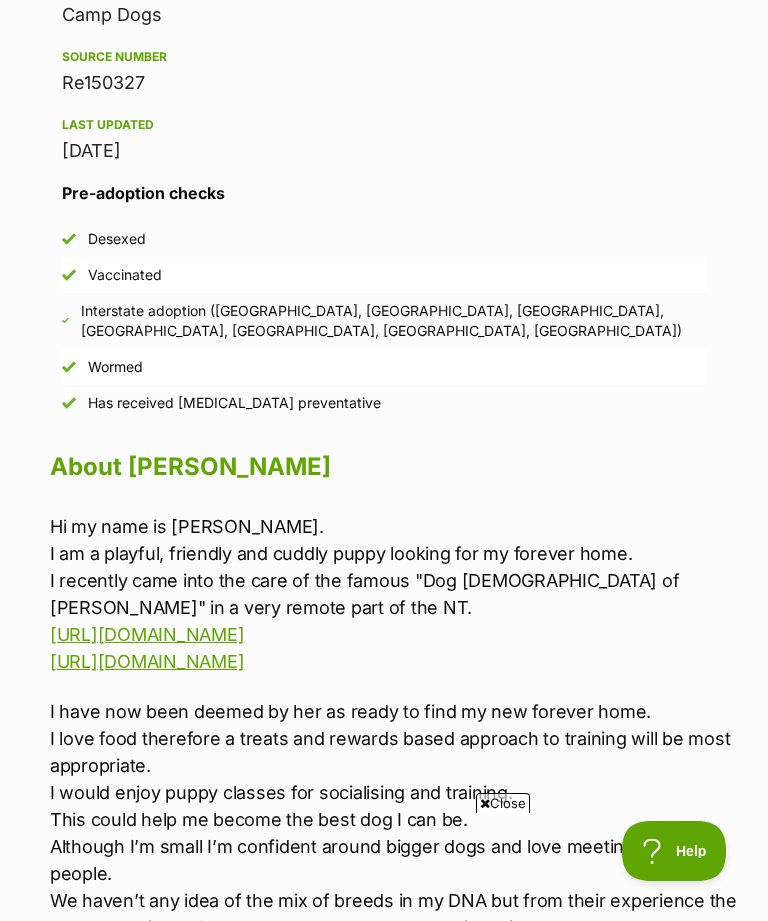 click on "https://www.abc.net.au/news/2017-10-08/dogs-not-just-pets-in-remote-aboriginal-community-of-yuendumu/8998016" at bounding box center [147, 661] 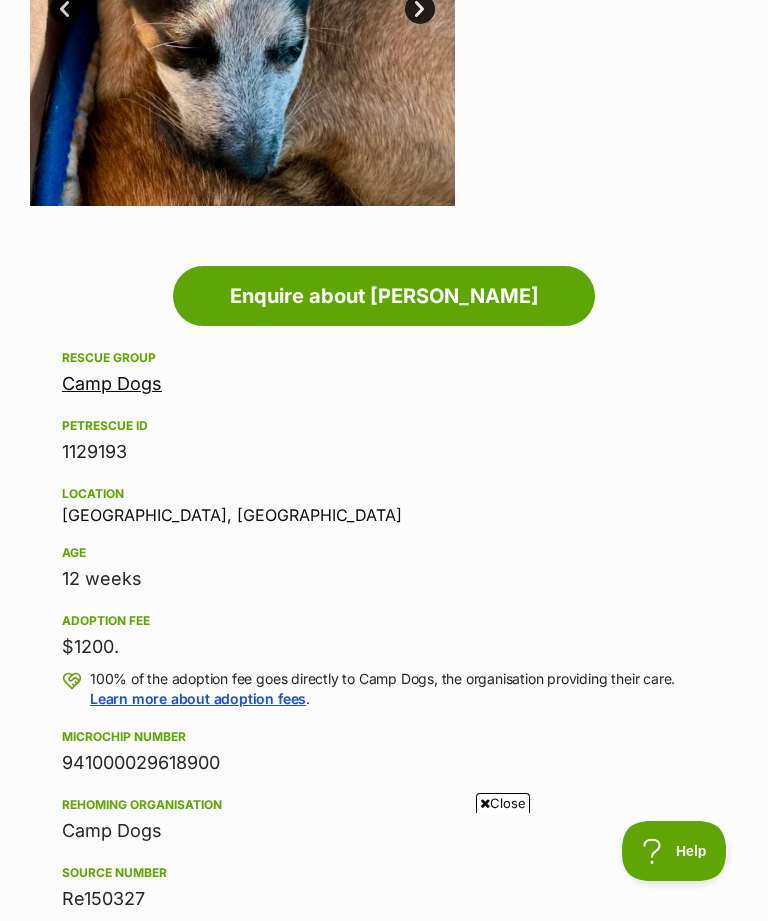 scroll, scrollTop: 283, scrollLeft: 0, axis: vertical 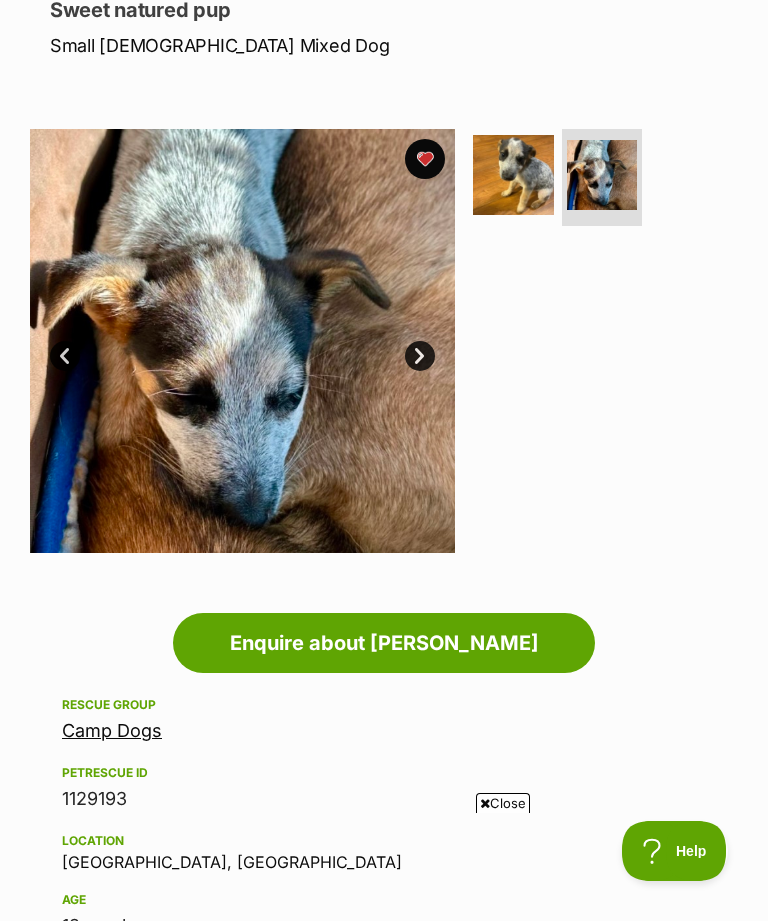 click at bounding box center (513, 175) 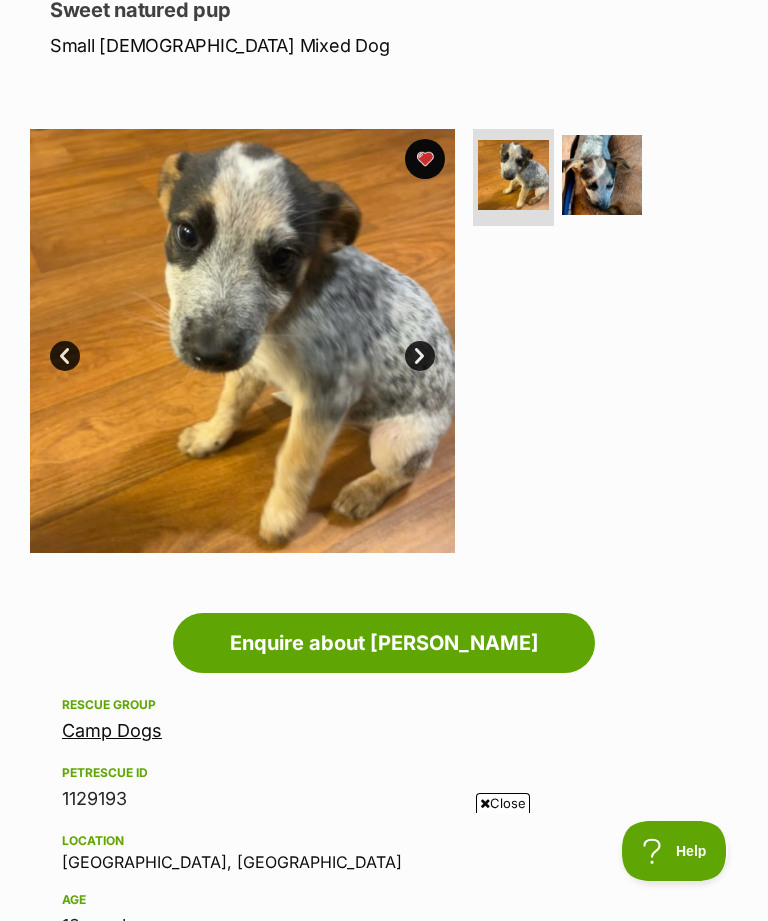 click at bounding box center (513, 175) 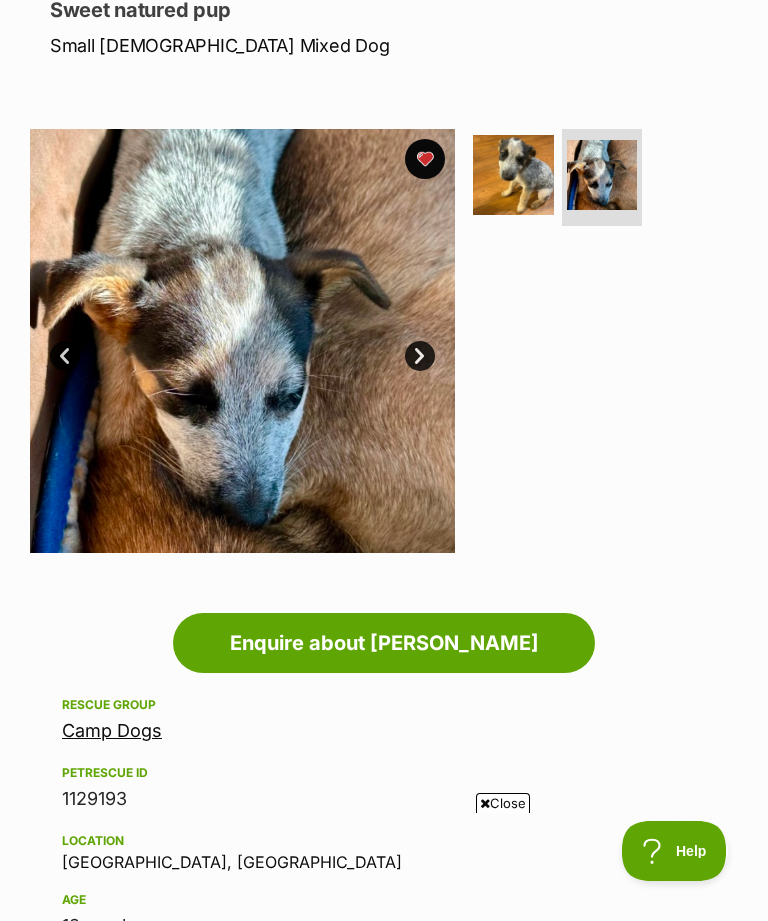 click at bounding box center [513, 175] 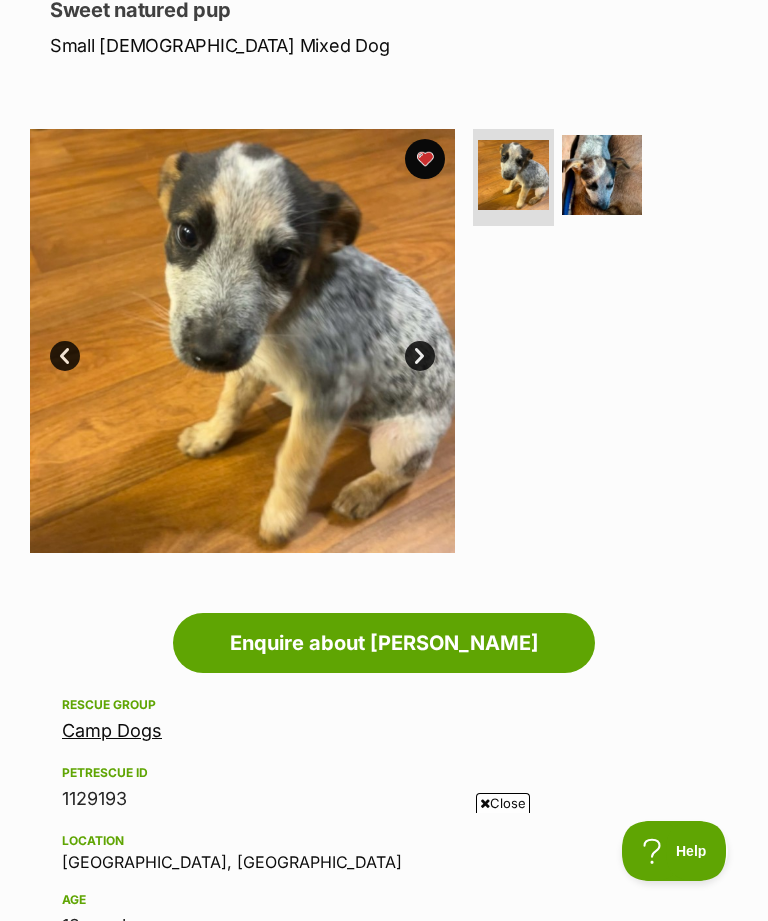 scroll, scrollTop: 0, scrollLeft: 0, axis: both 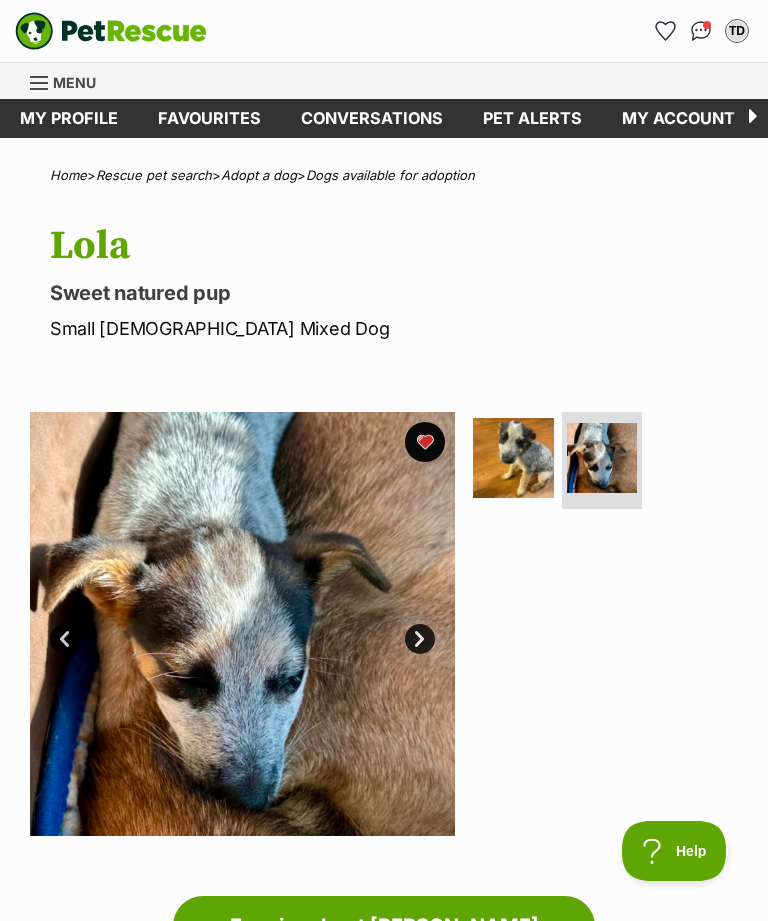 click on "Menu" at bounding box center (74, 82) 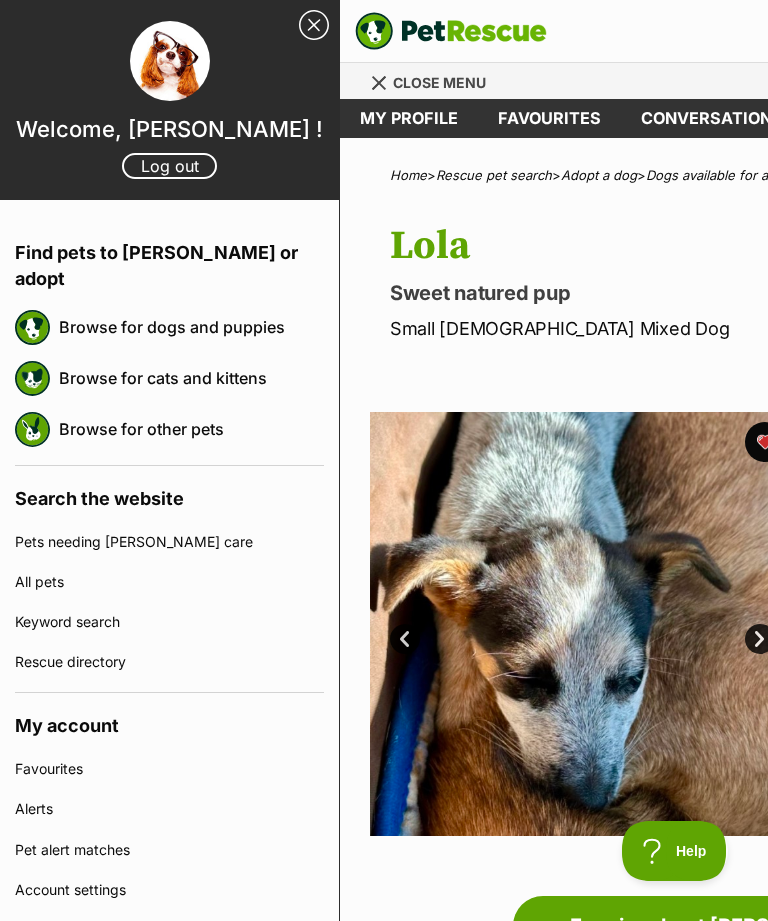 click at bounding box center (169, 62) 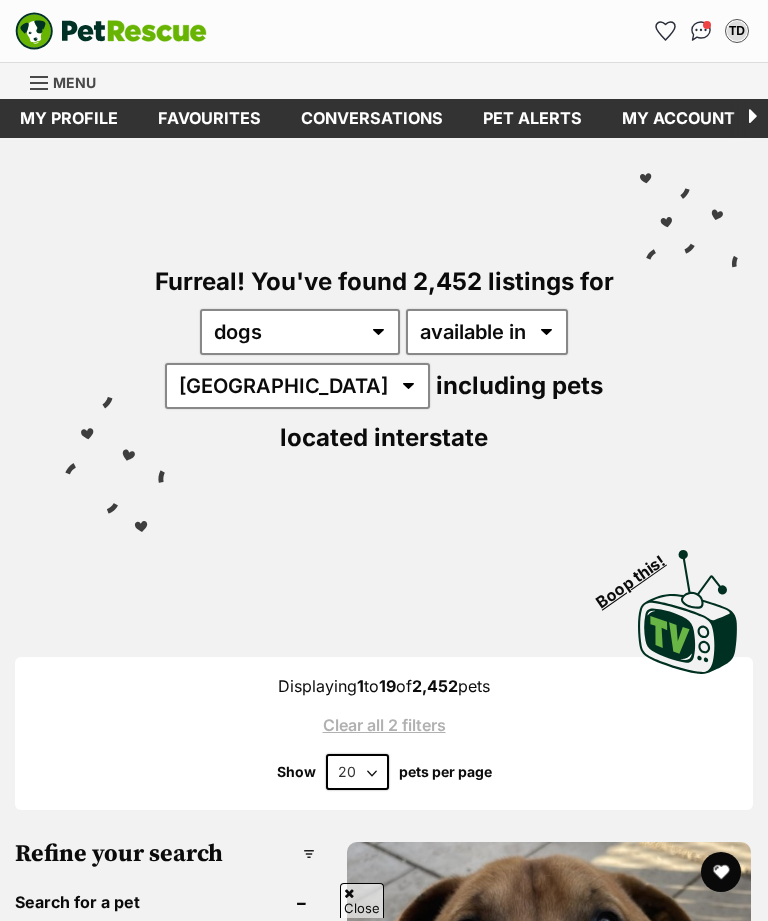 scroll, scrollTop: 843, scrollLeft: 0, axis: vertical 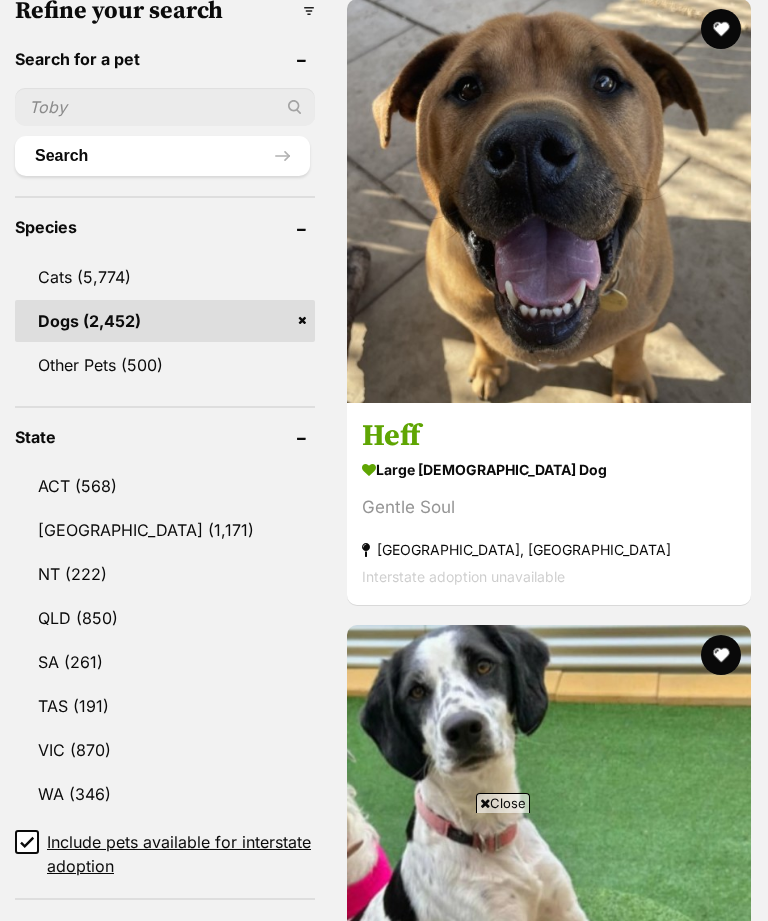 click on "Close" at bounding box center (503, 803) 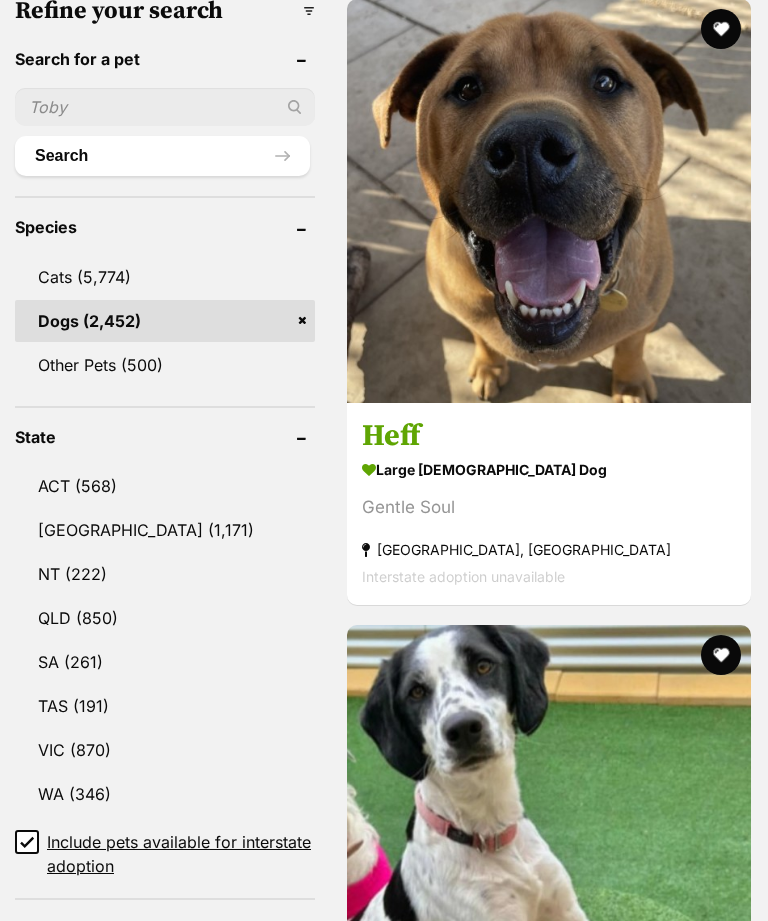 scroll, scrollTop: 0, scrollLeft: 0, axis: both 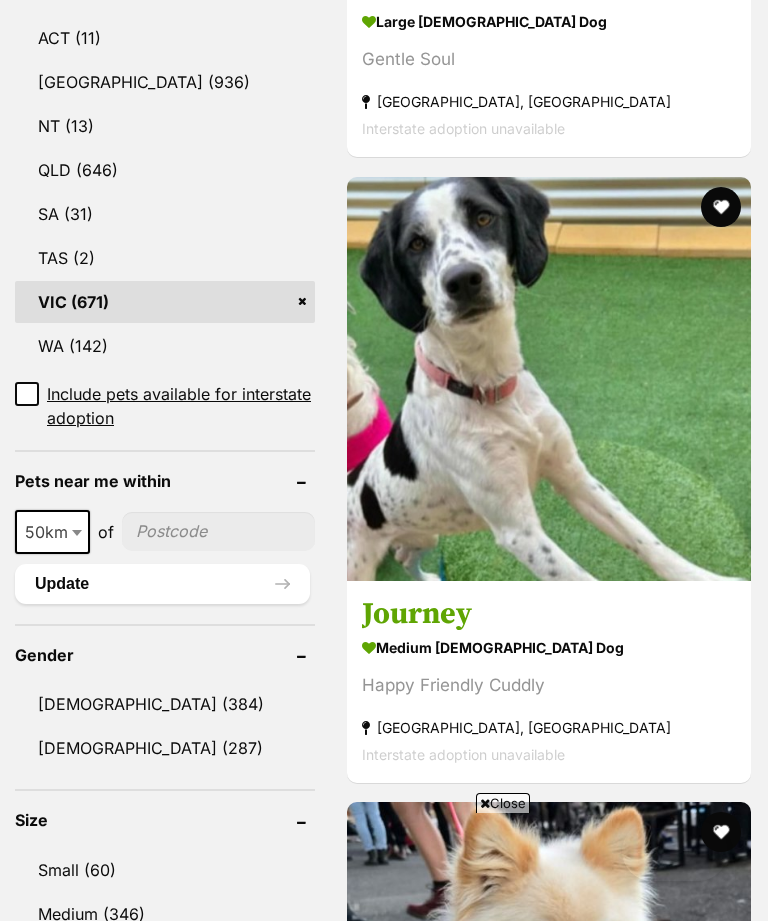 click at bounding box center (549, 379) 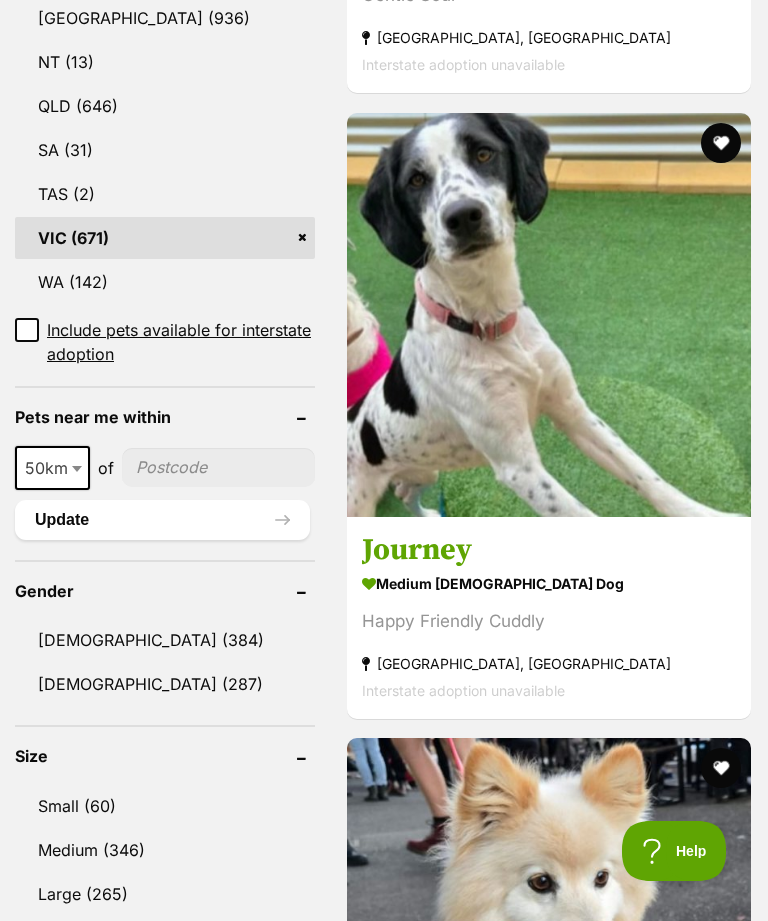 scroll, scrollTop: 0, scrollLeft: 0, axis: both 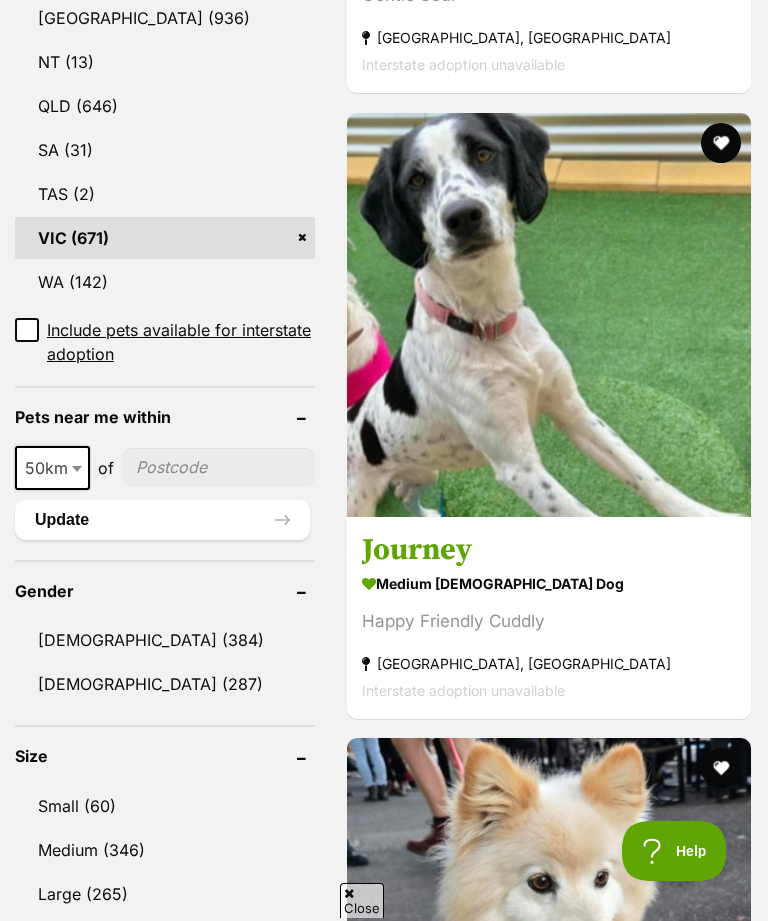 click at bounding box center (721, 143) 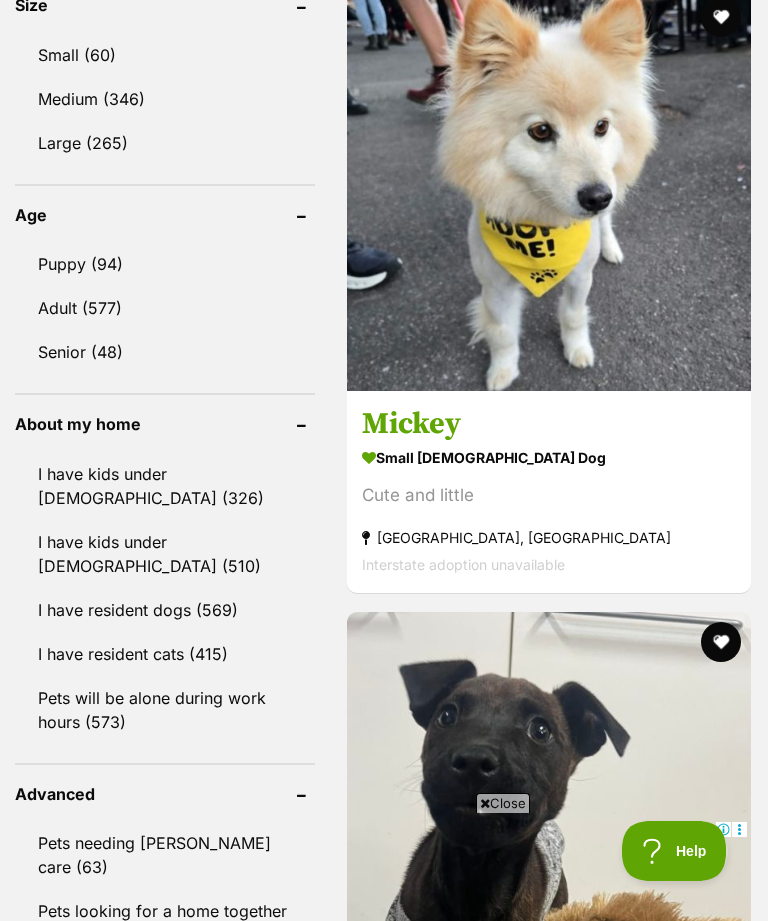 scroll, scrollTop: 2060, scrollLeft: 0, axis: vertical 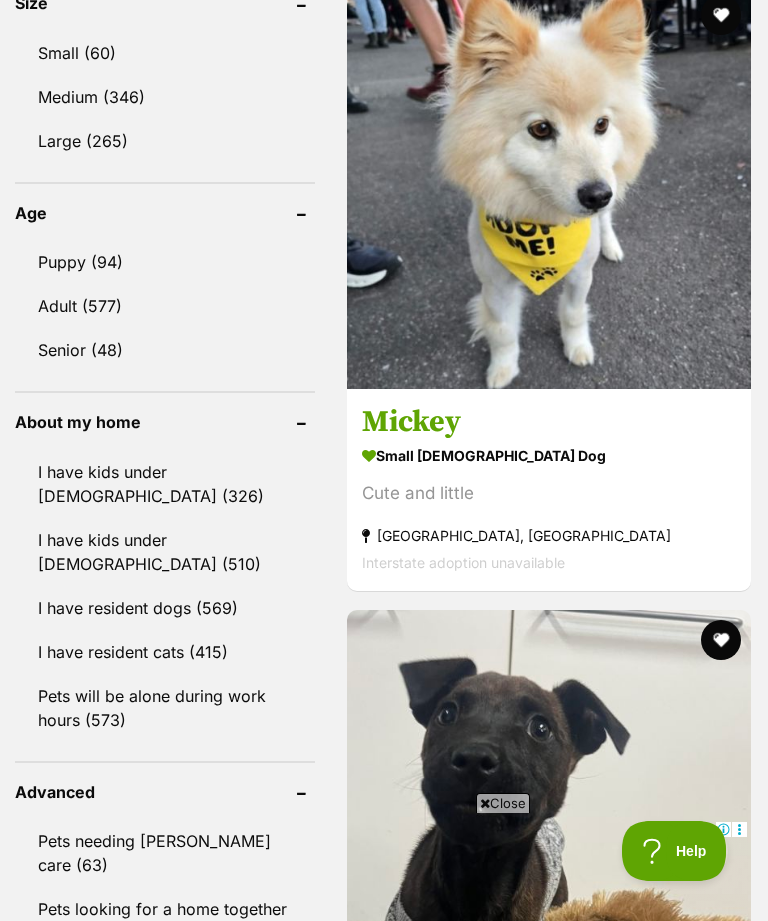 click on "Close" at bounding box center (503, 803) 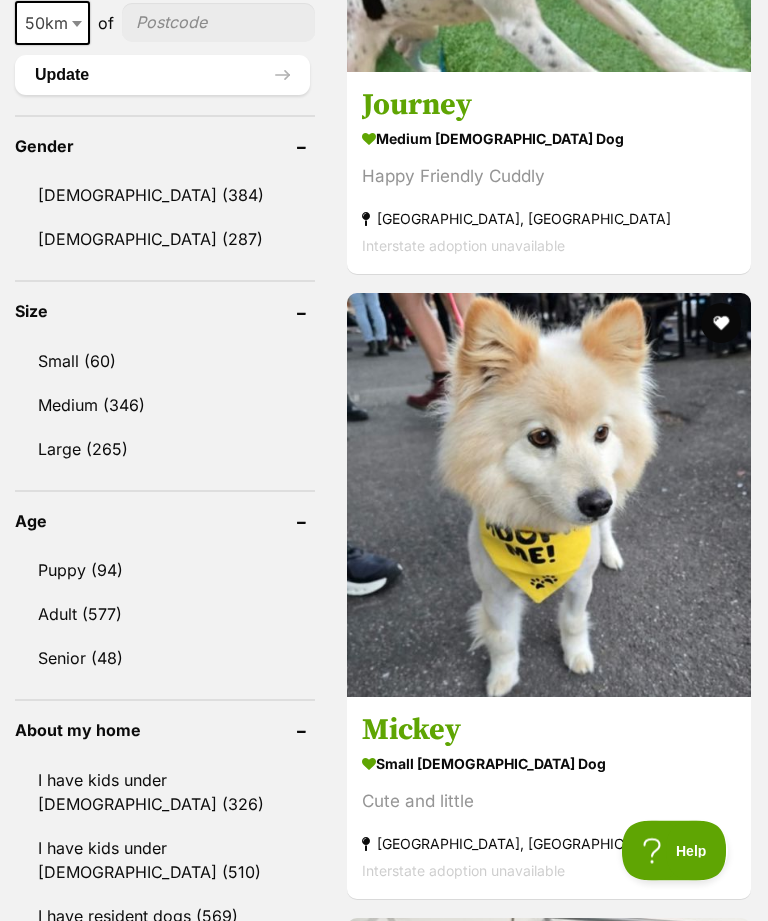 scroll, scrollTop: 1752, scrollLeft: 0, axis: vertical 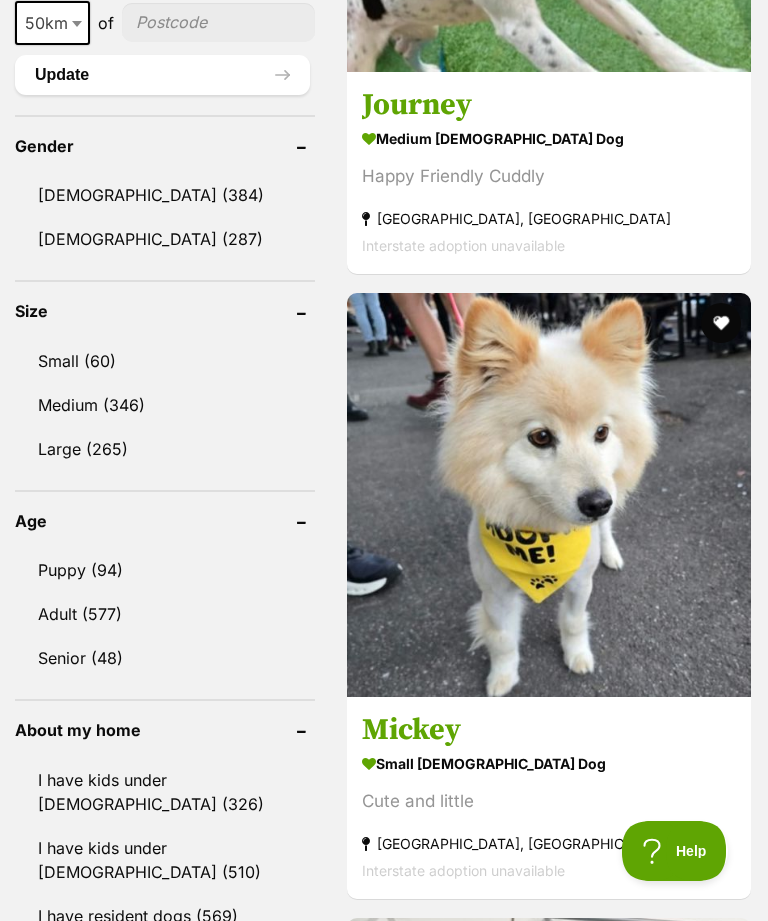 click on "Female (287)" at bounding box center [165, 239] 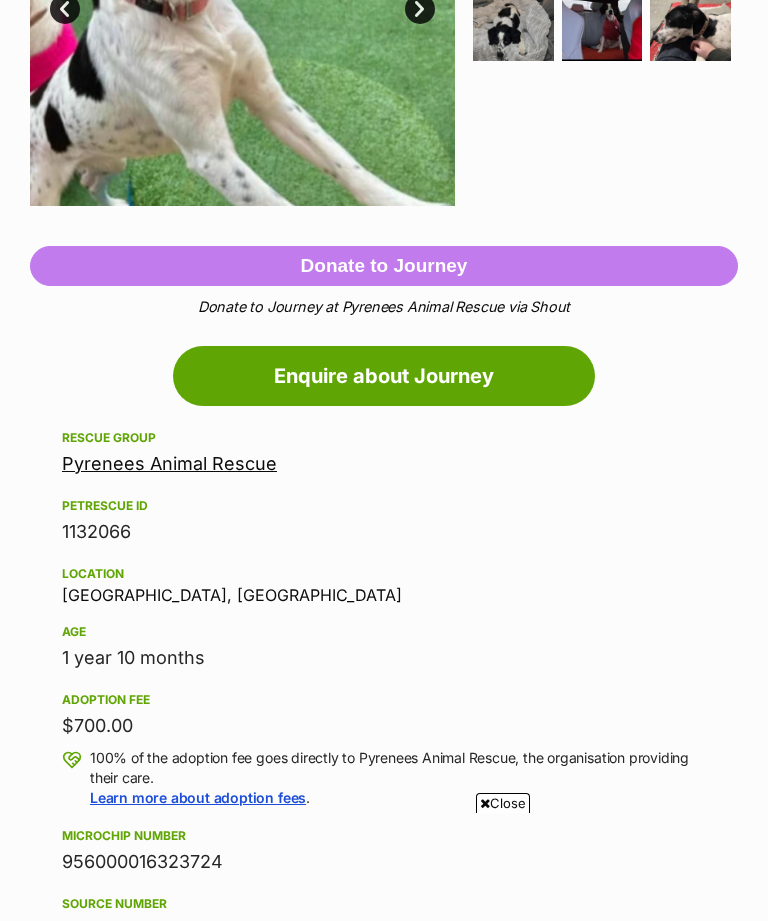 scroll, scrollTop: 1276, scrollLeft: 0, axis: vertical 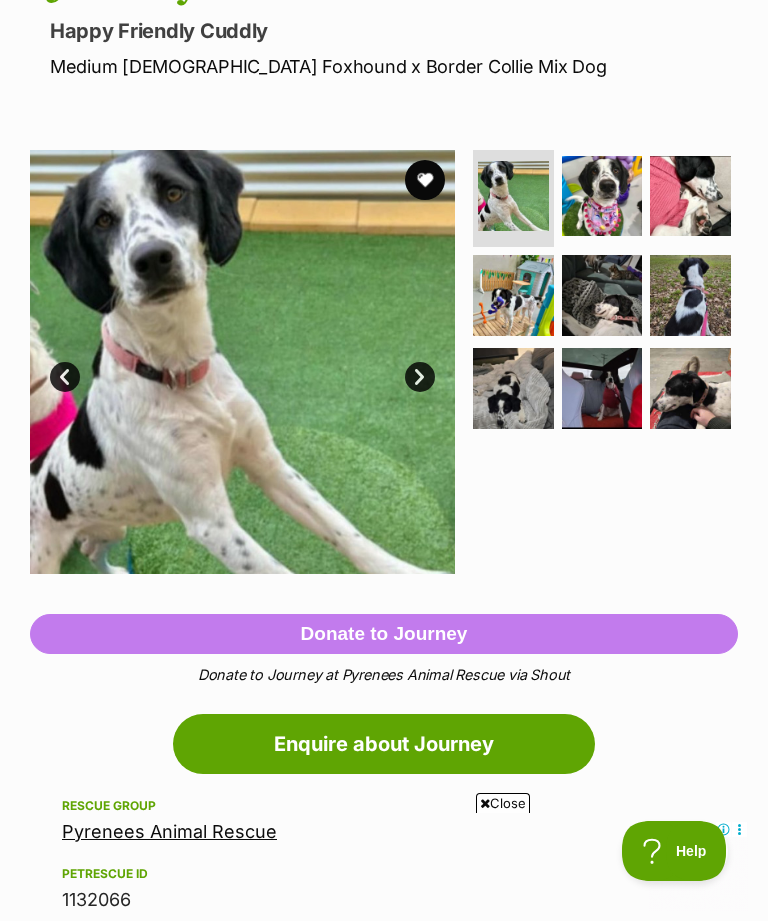 click at bounding box center (690, 196) 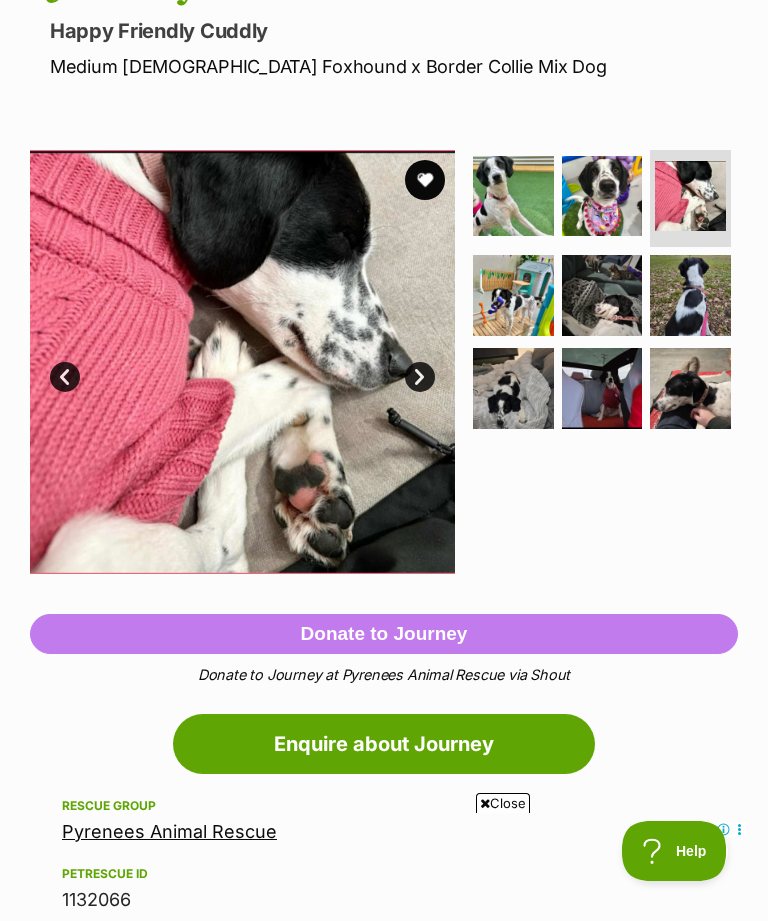 click at bounding box center [513, 295] 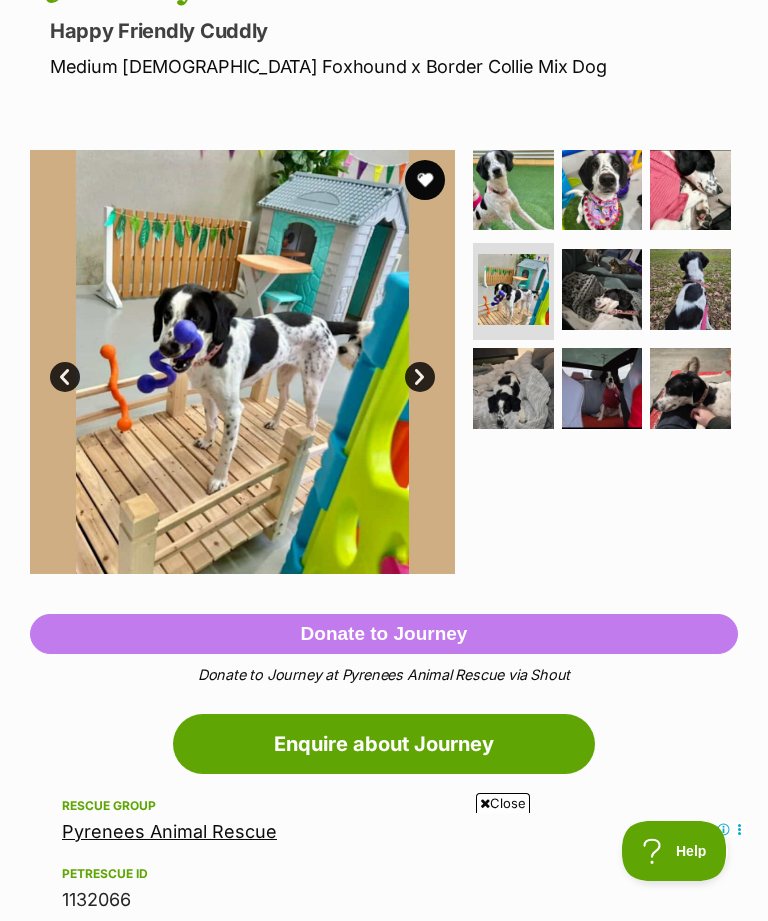 click at bounding box center [602, 289] 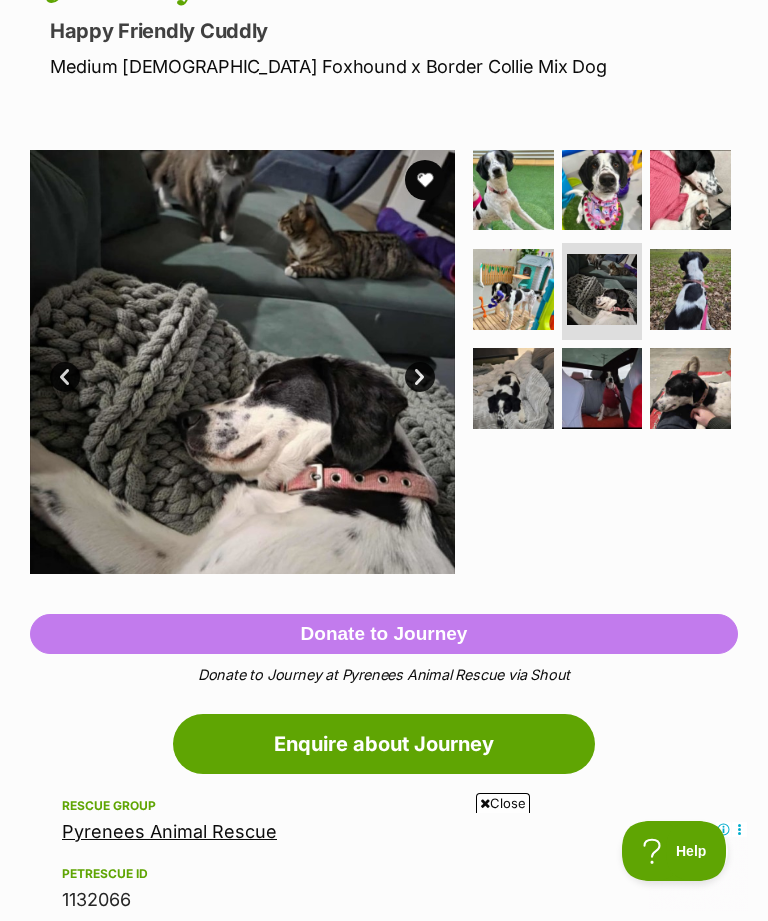 click at bounding box center (690, 289) 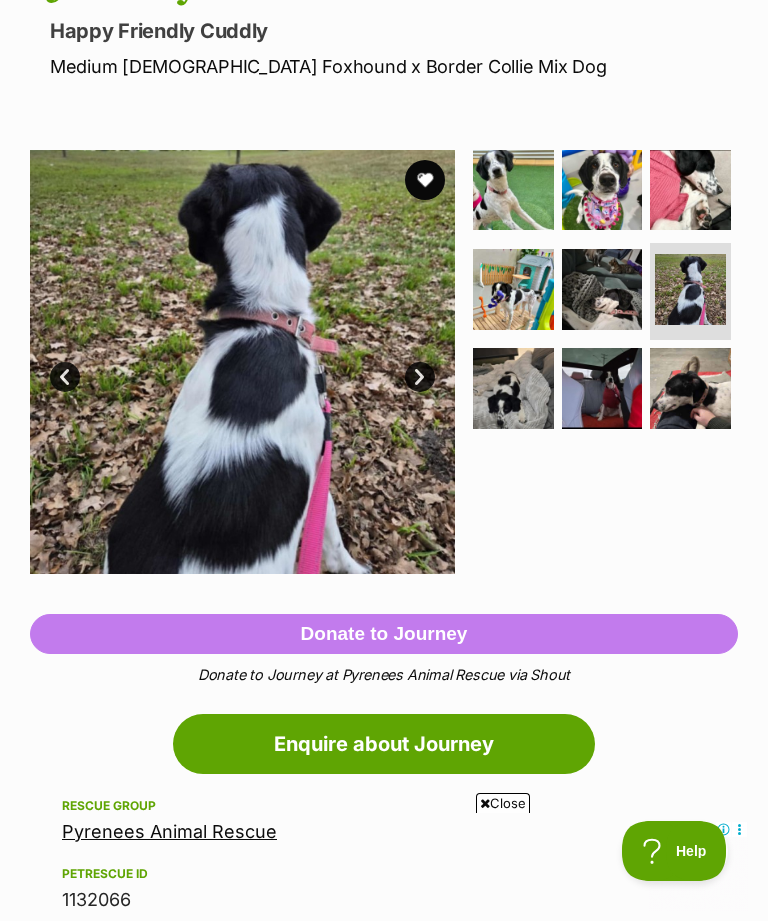 click at bounding box center (513, 388) 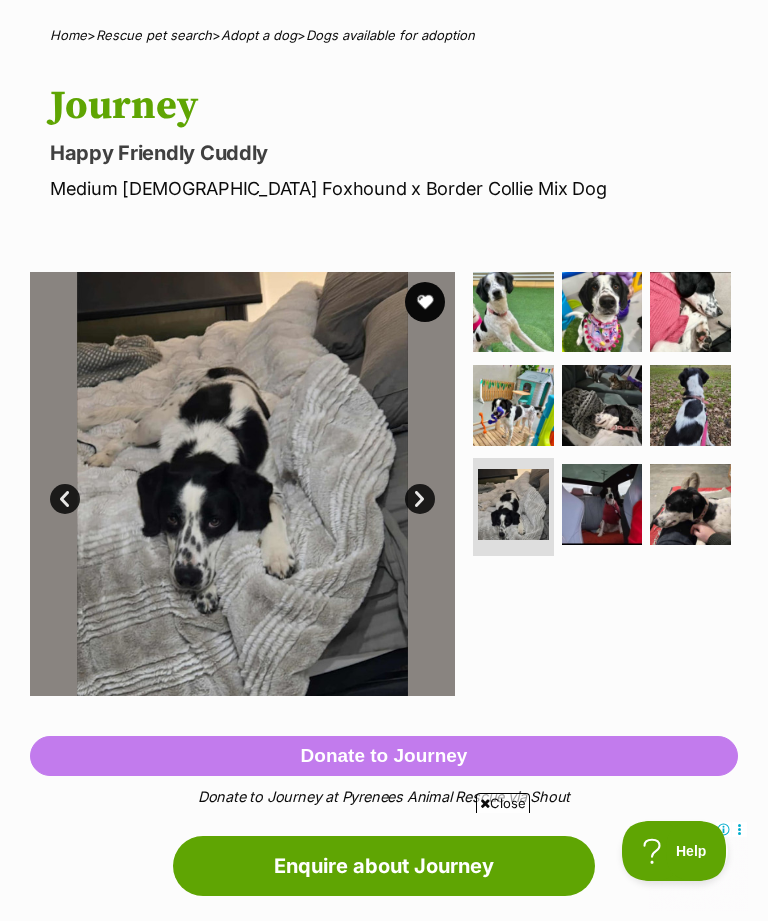 scroll, scrollTop: 138, scrollLeft: 0, axis: vertical 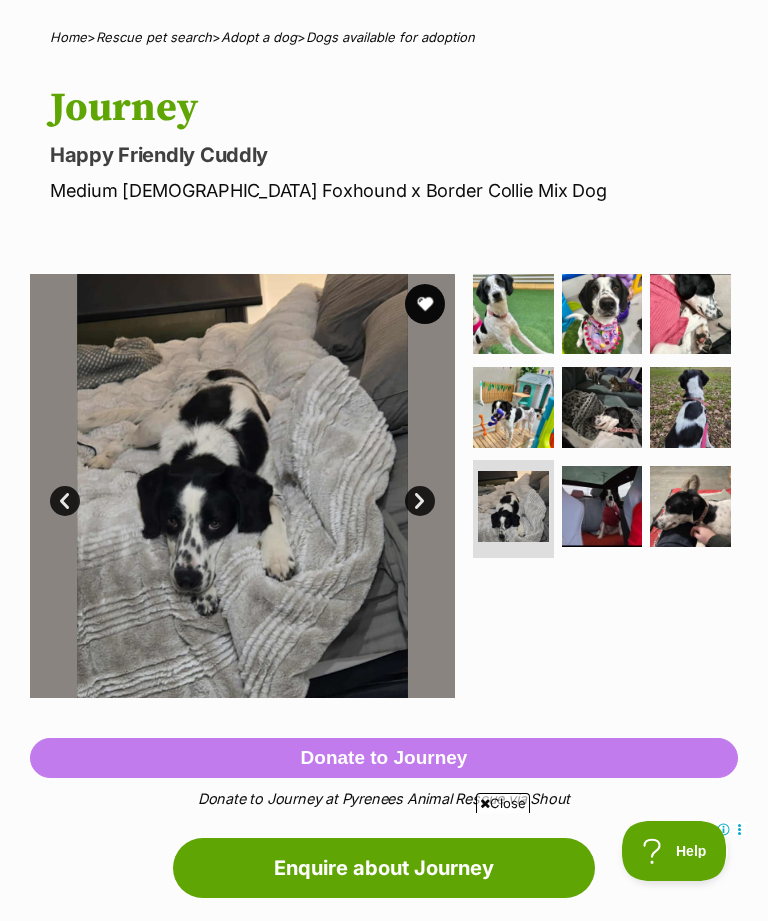 click at bounding box center [425, 304] 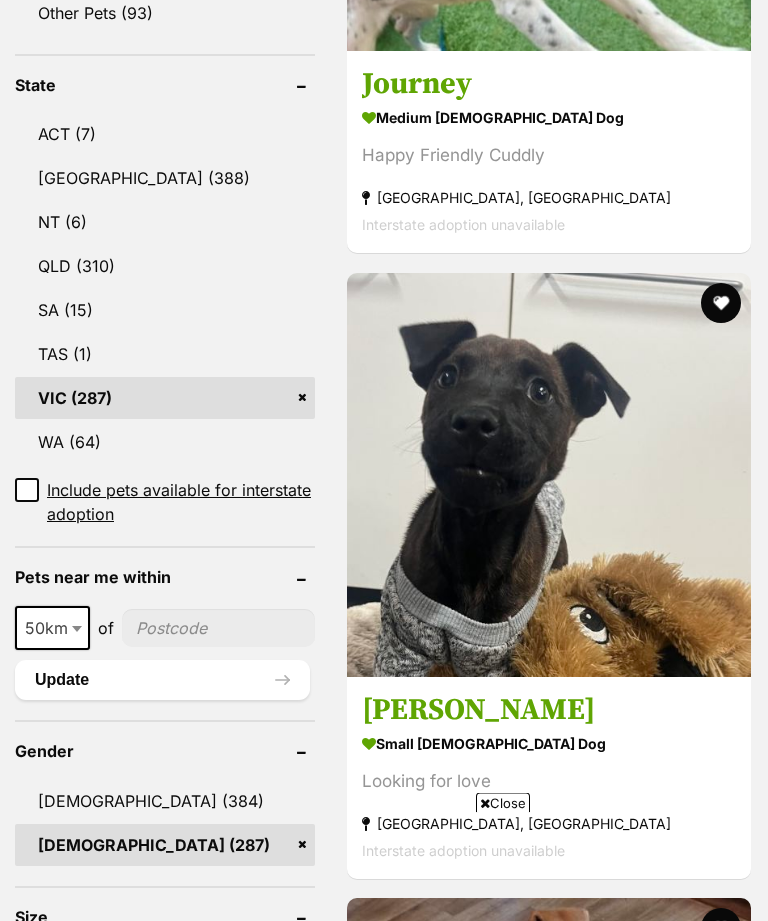 scroll, scrollTop: 1938, scrollLeft: 0, axis: vertical 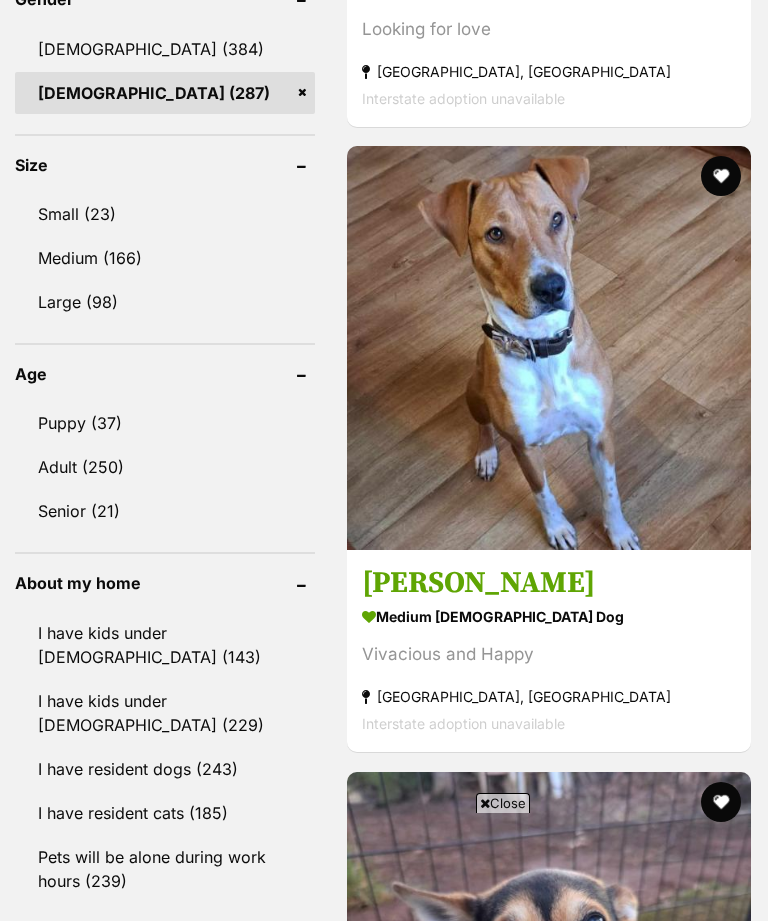 click on "I have resident cats (185)" at bounding box center (165, 813) 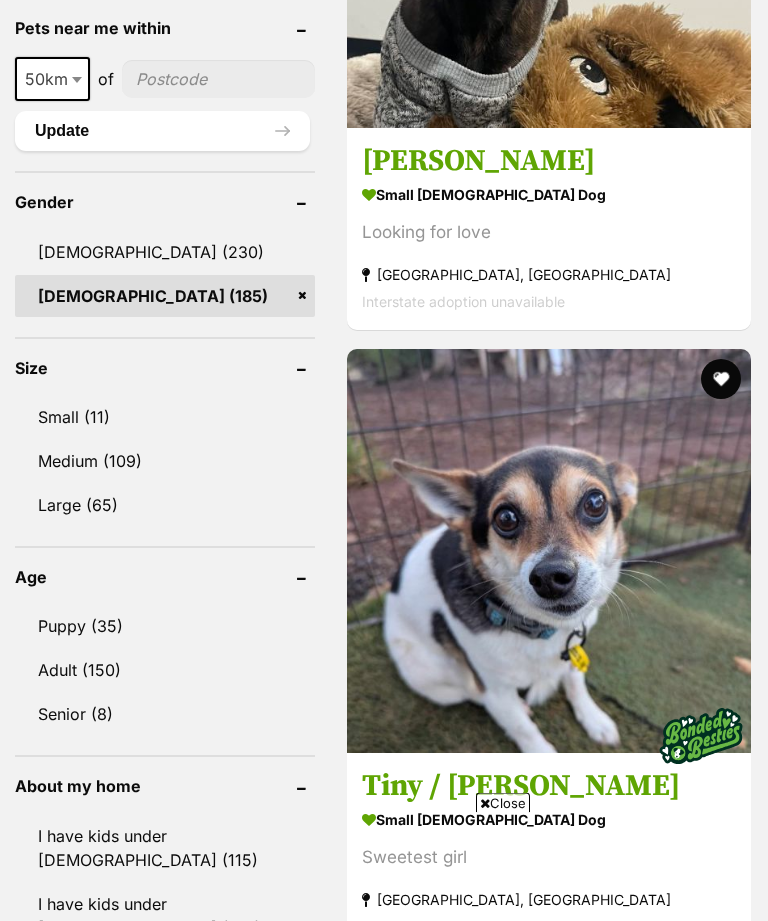scroll, scrollTop: 1918, scrollLeft: 0, axis: vertical 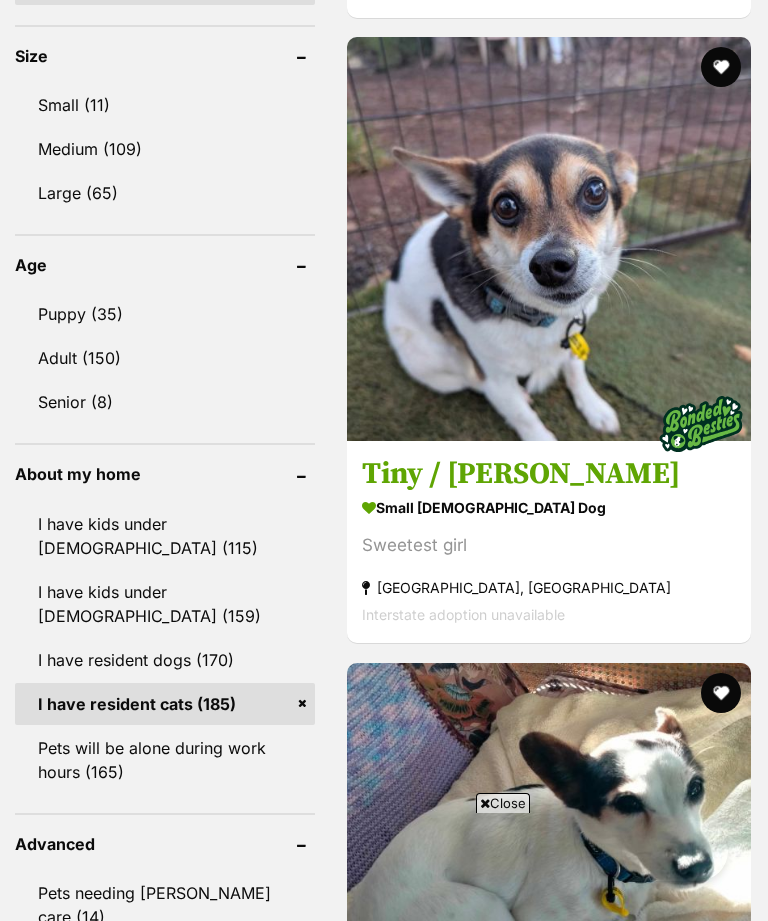 click at bounding box center [549, 239] 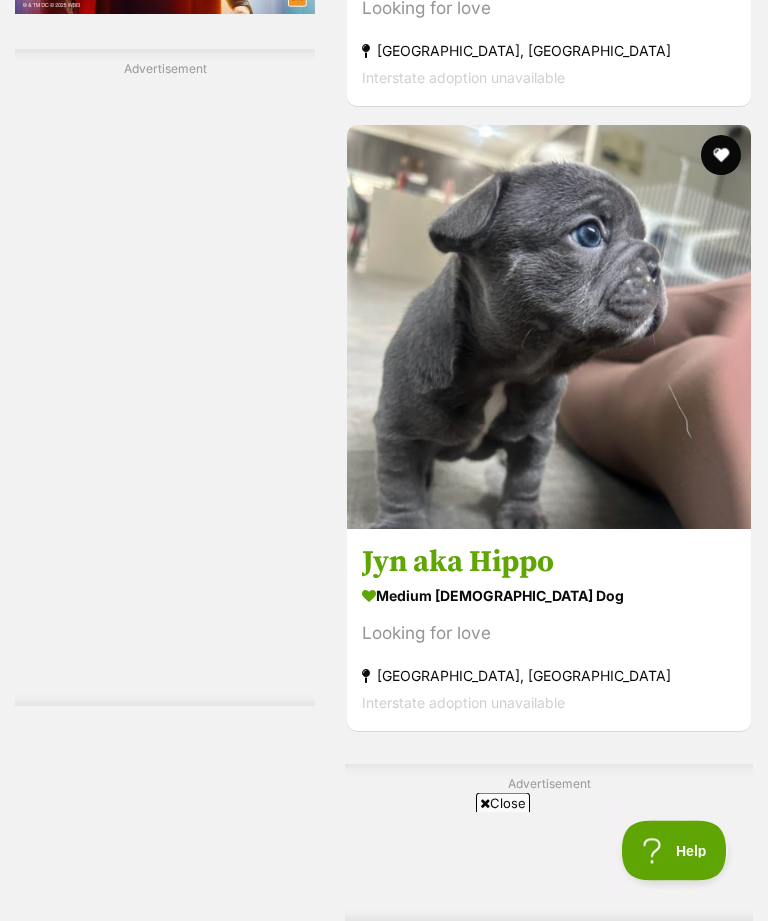 scroll, scrollTop: 0, scrollLeft: 0, axis: both 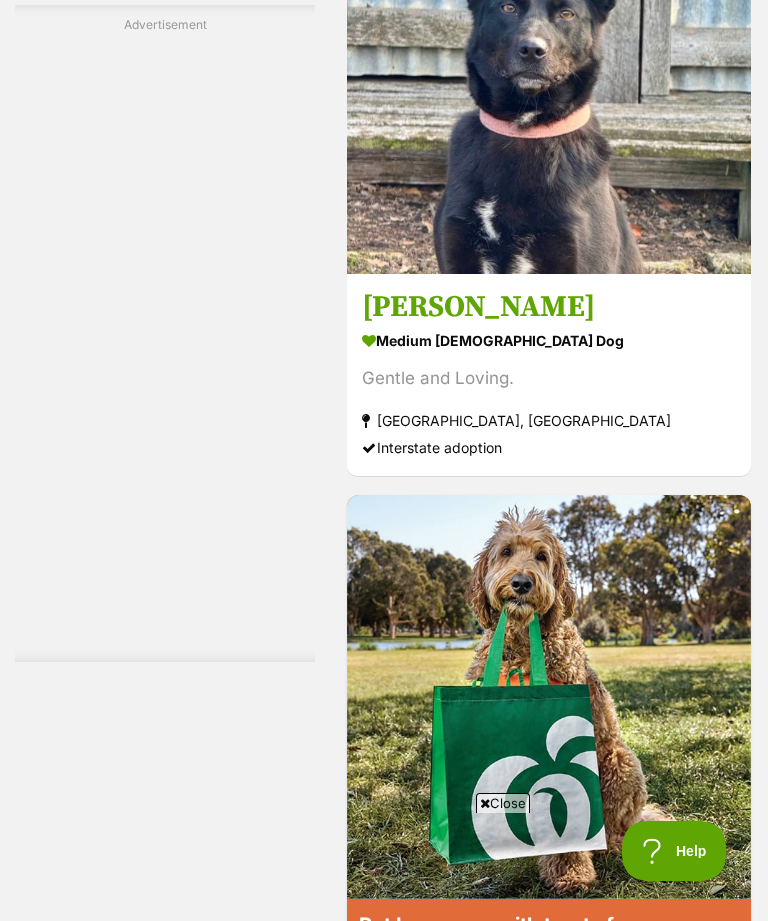click at bounding box center (549, 72) 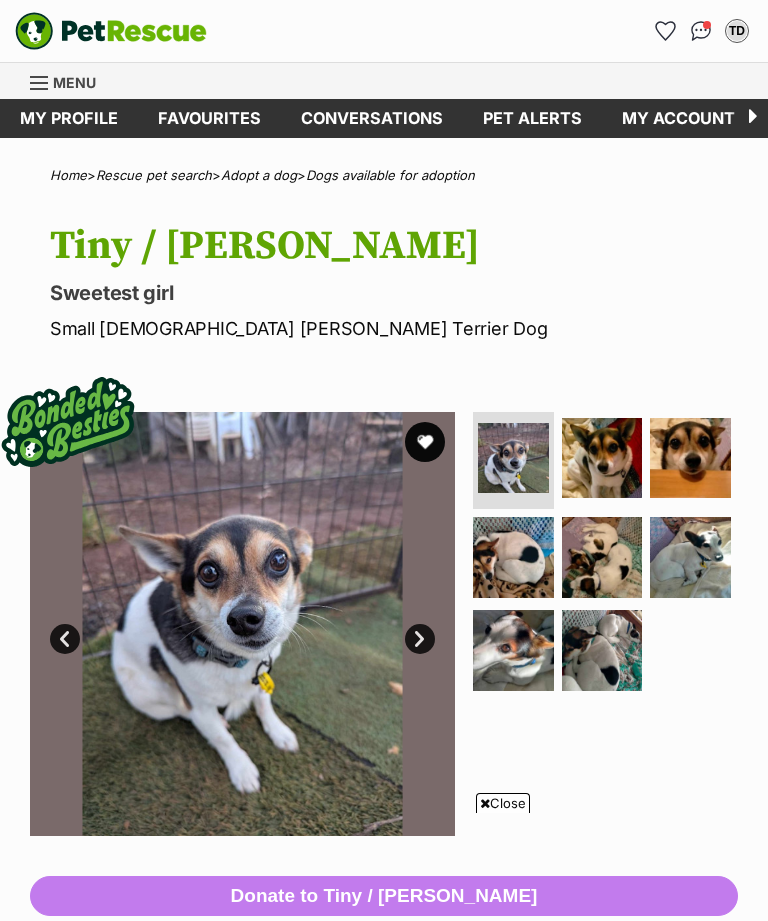 scroll, scrollTop: 1300, scrollLeft: 0, axis: vertical 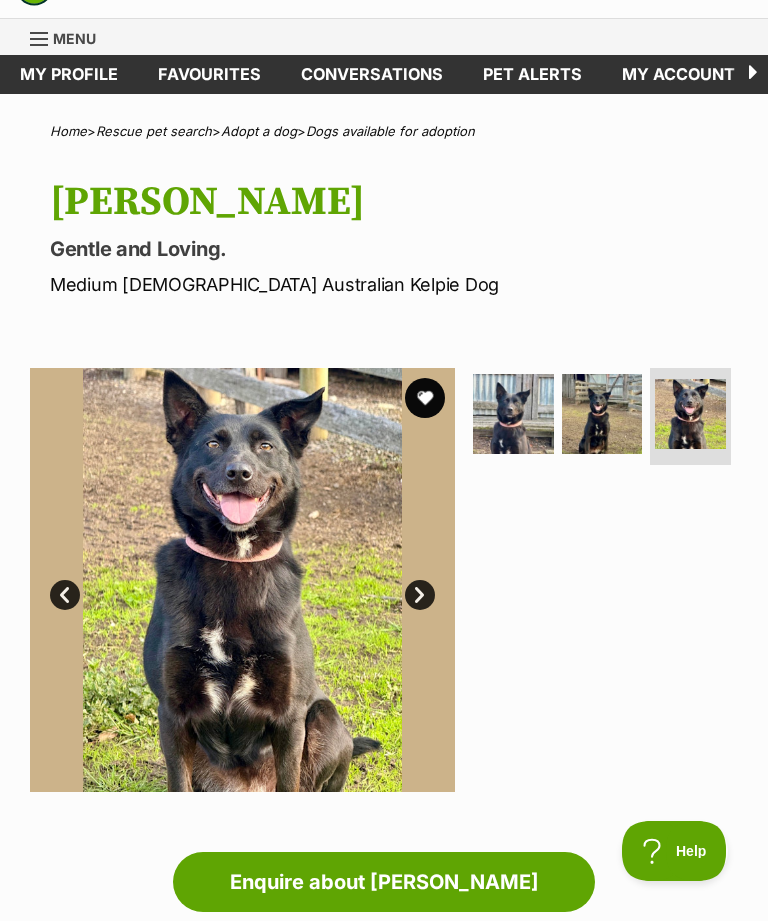 click at bounding box center [425, 398] 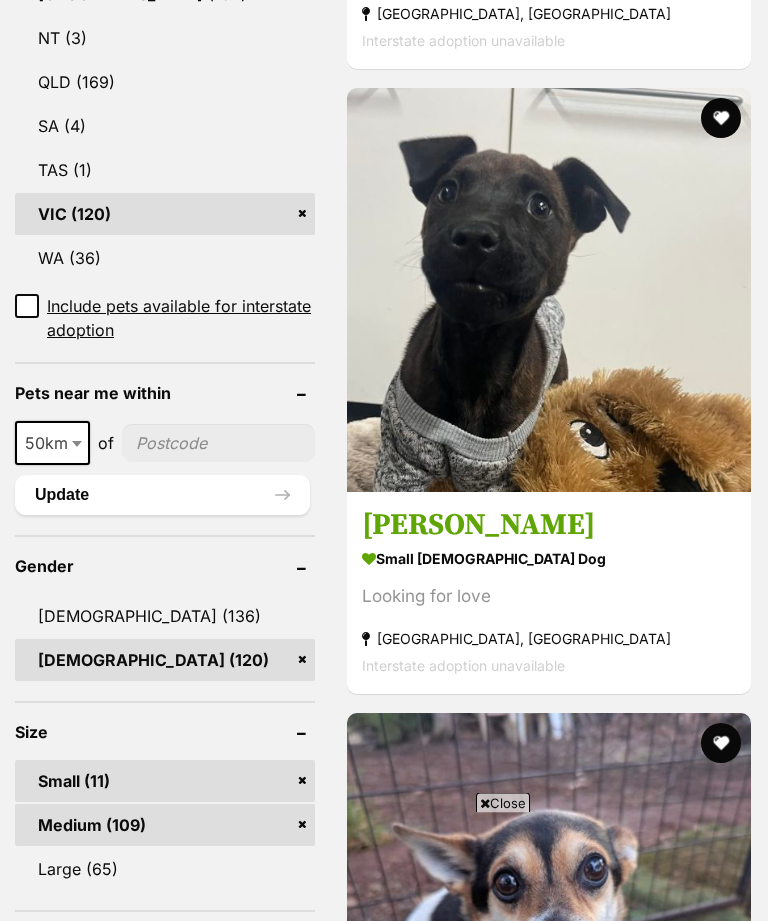 scroll, scrollTop: 1995, scrollLeft: 0, axis: vertical 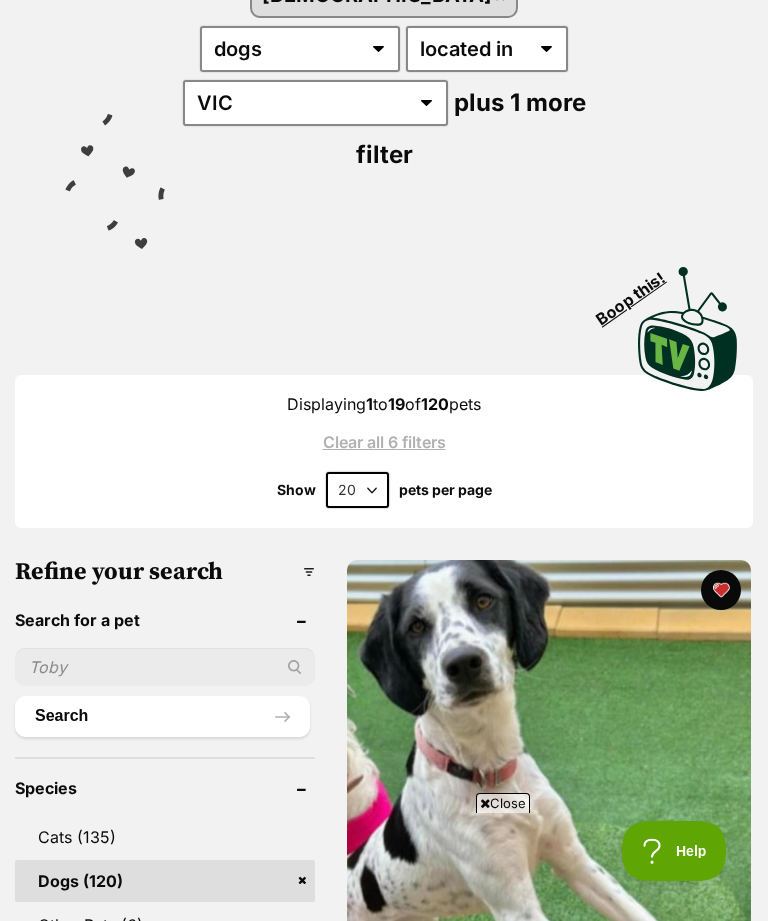 click on "20 40 60" at bounding box center (357, 490) 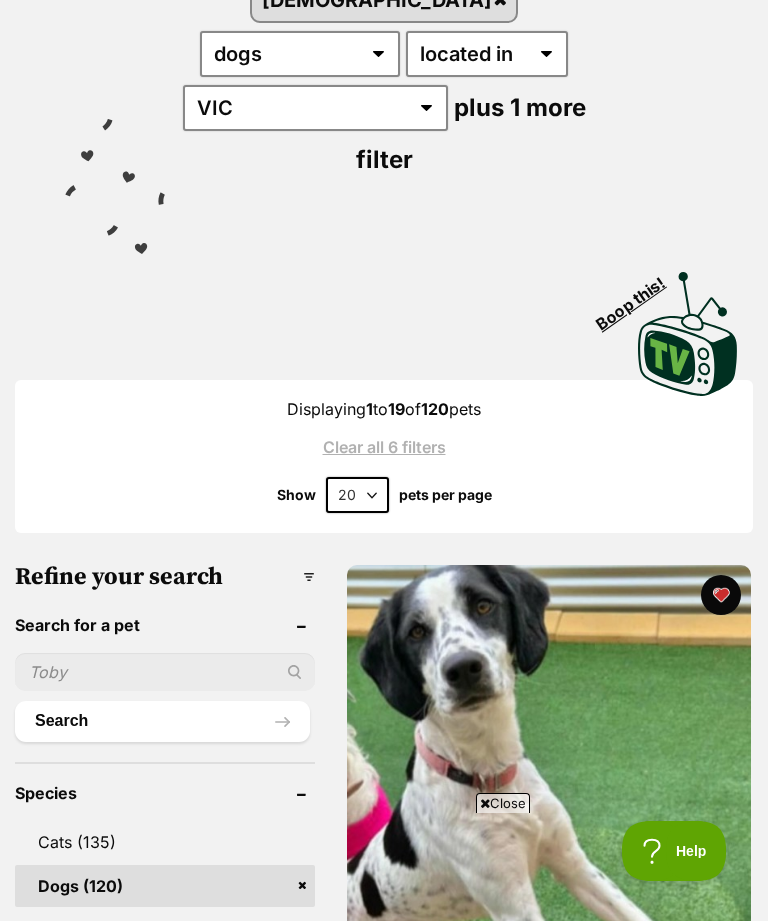 select on "60" 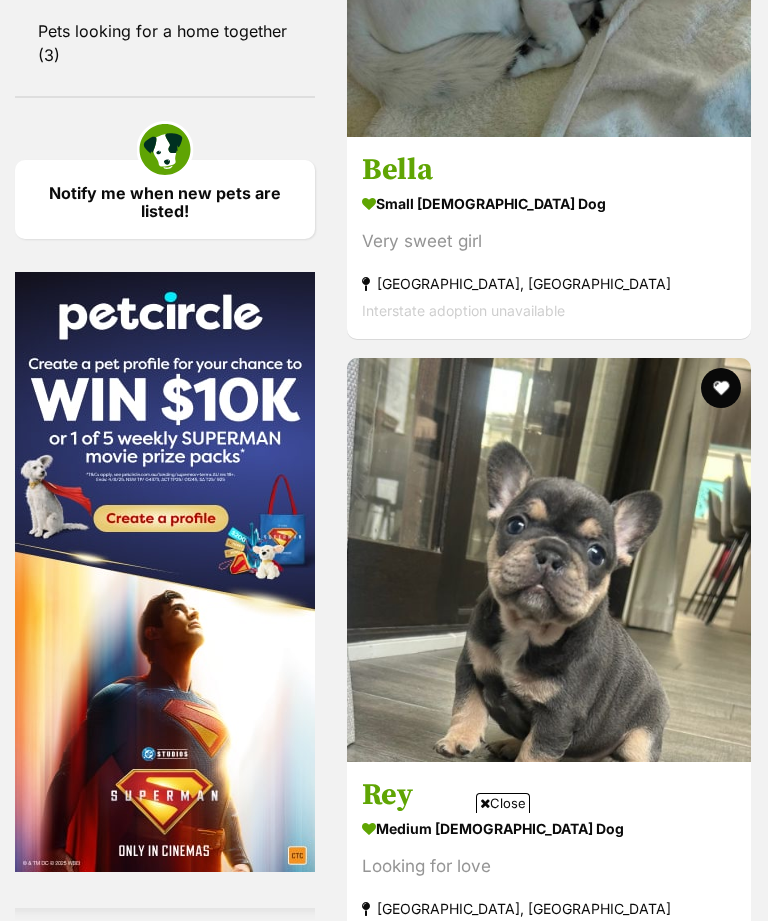 scroll, scrollTop: 5507, scrollLeft: 0, axis: vertical 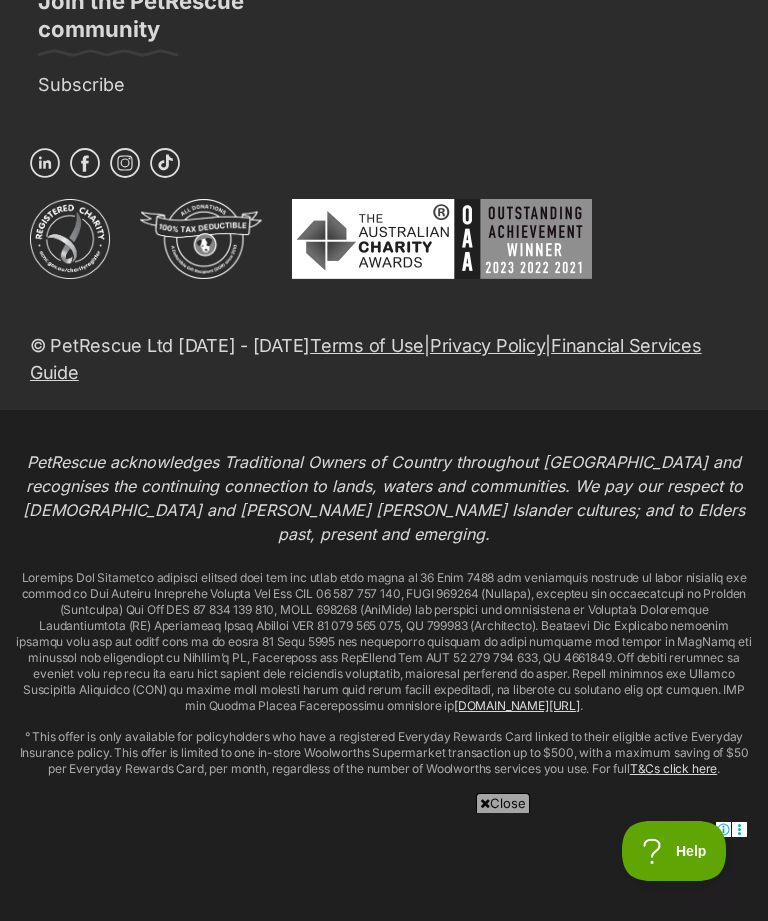 click at bounding box center (549, -1665) 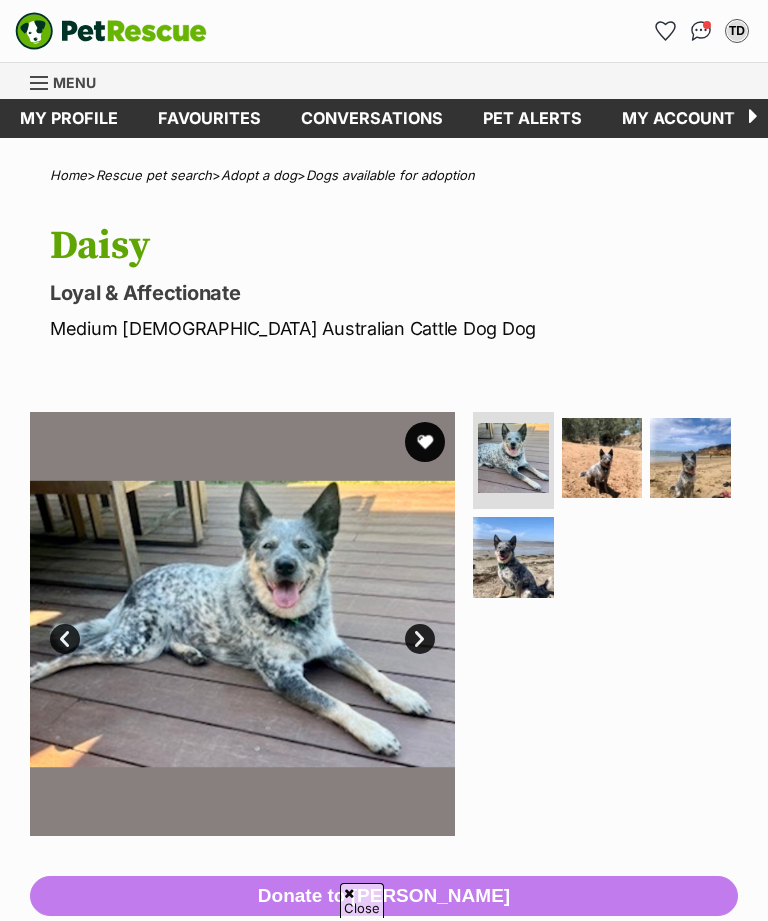 scroll, scrollTop: 1554, scrollLeft: 0, axis: vertical 